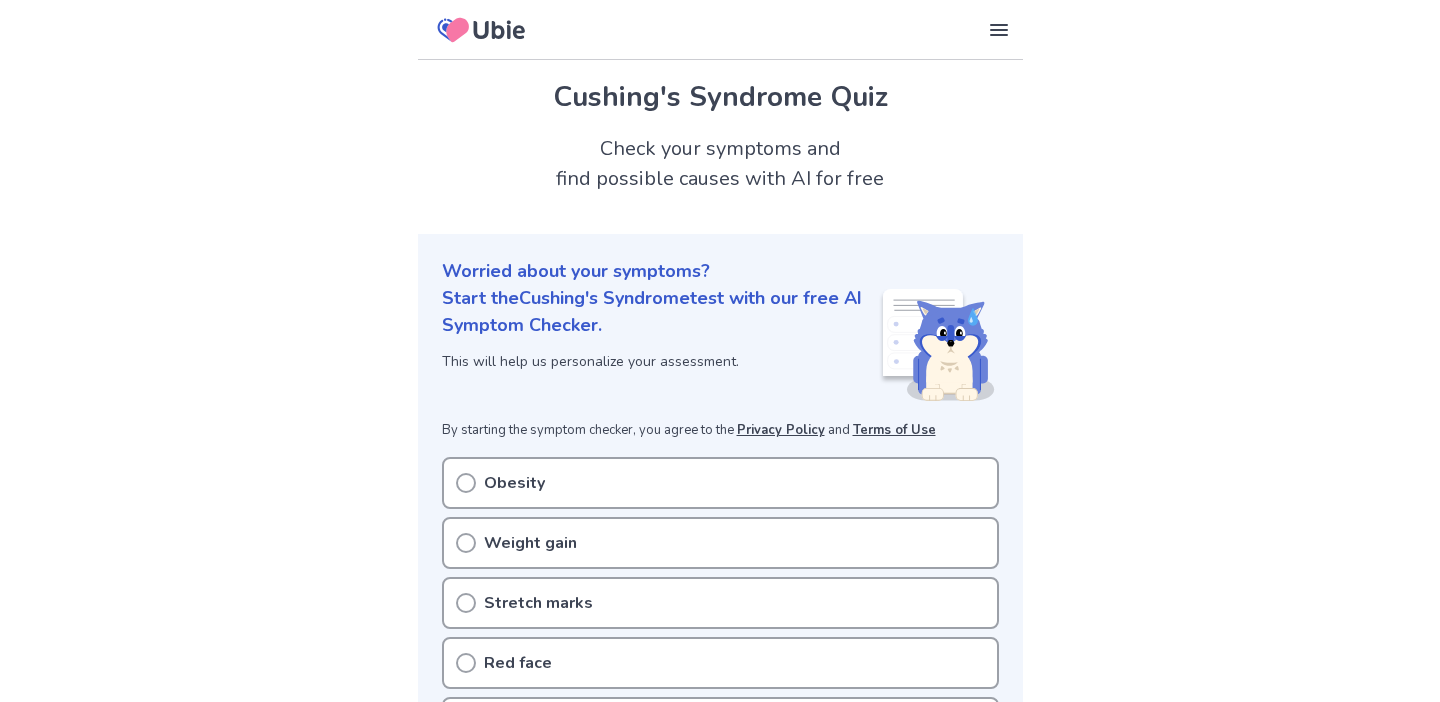 scroll, scrollTop: 109, scrollLeft: 0, axis: vertical 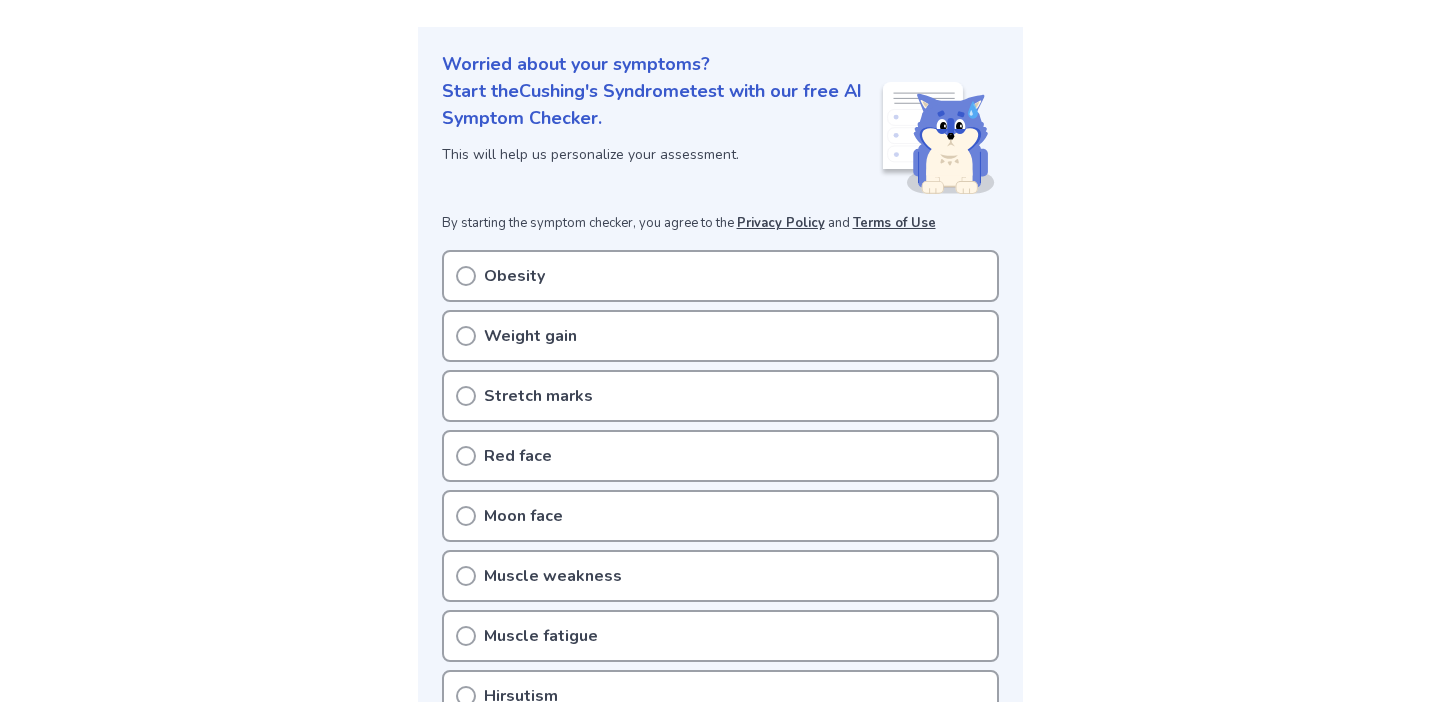 click on "Weight gain" at bounding box center [720, 336] 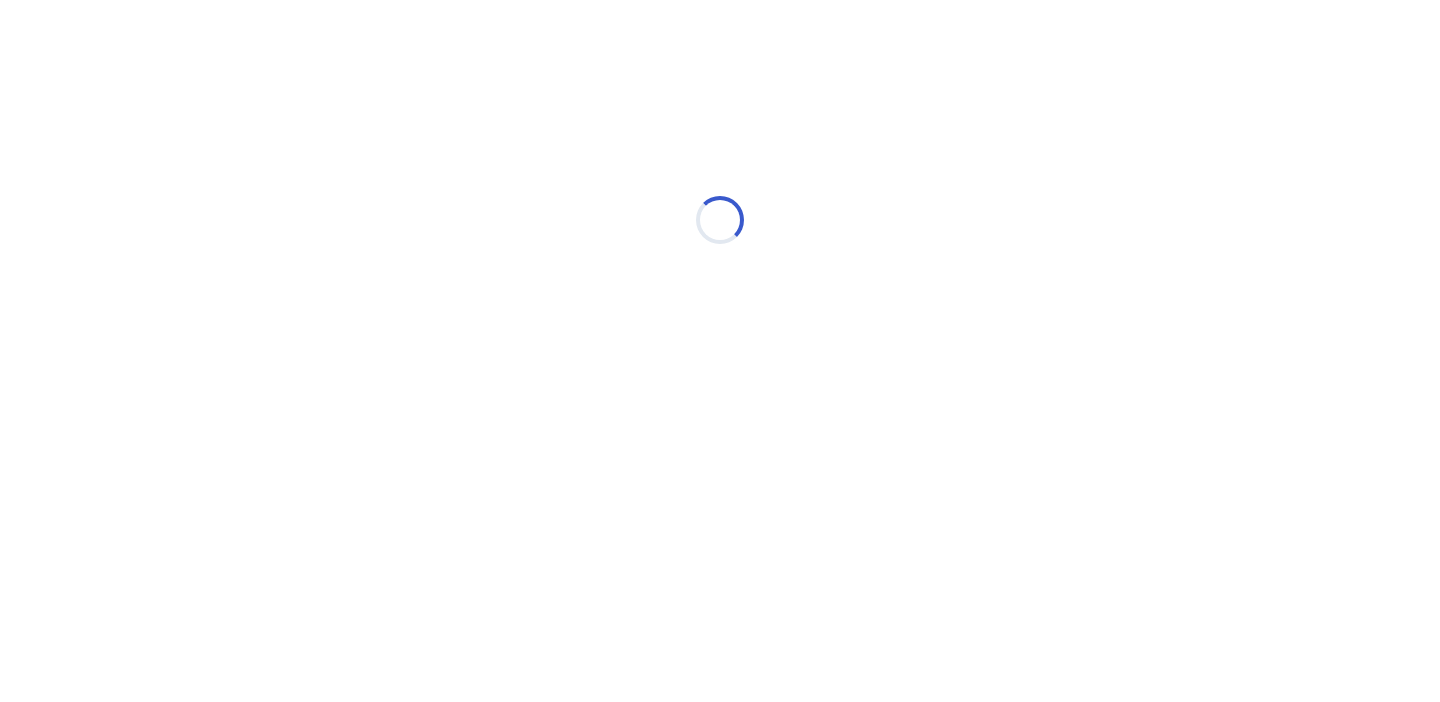 scroll, scrollTop: 0, scrollLeft: 0, axis: both 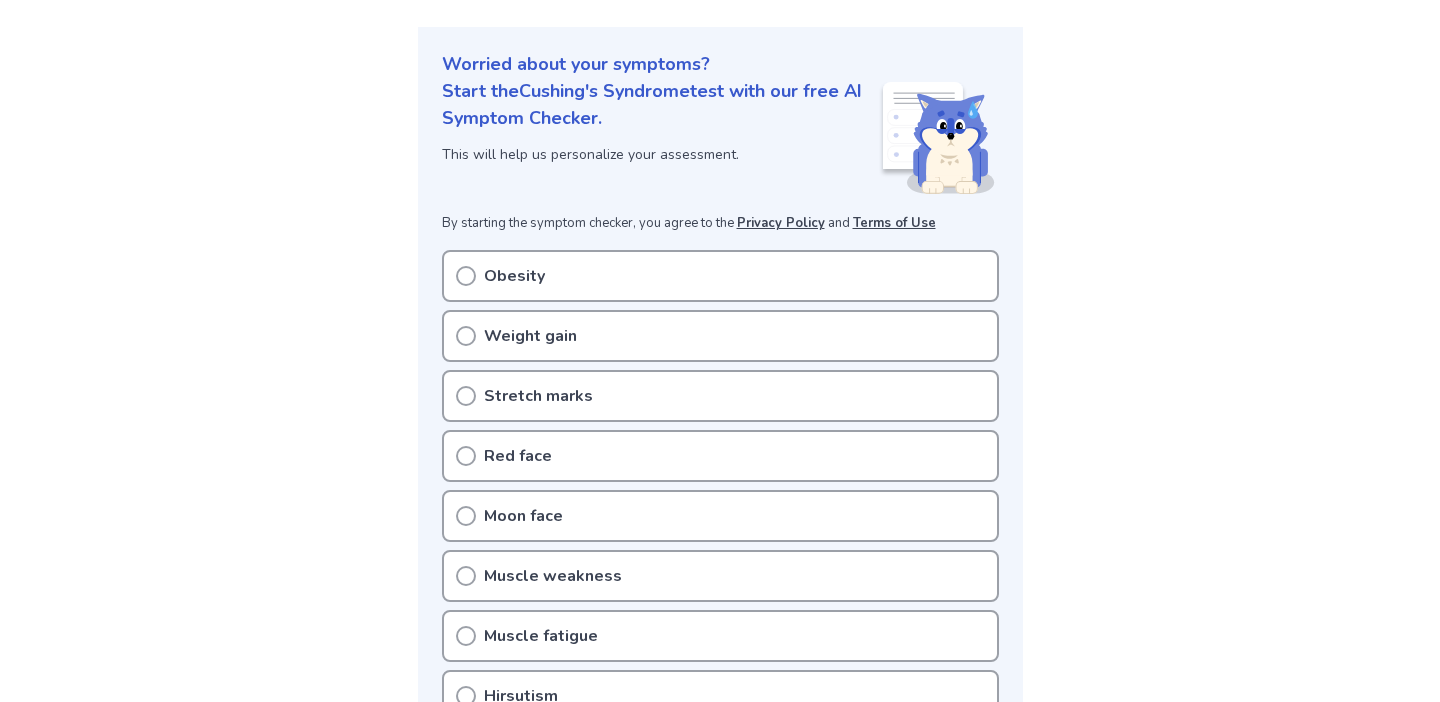 click on "Obesity" at bounding box center (514, 276) 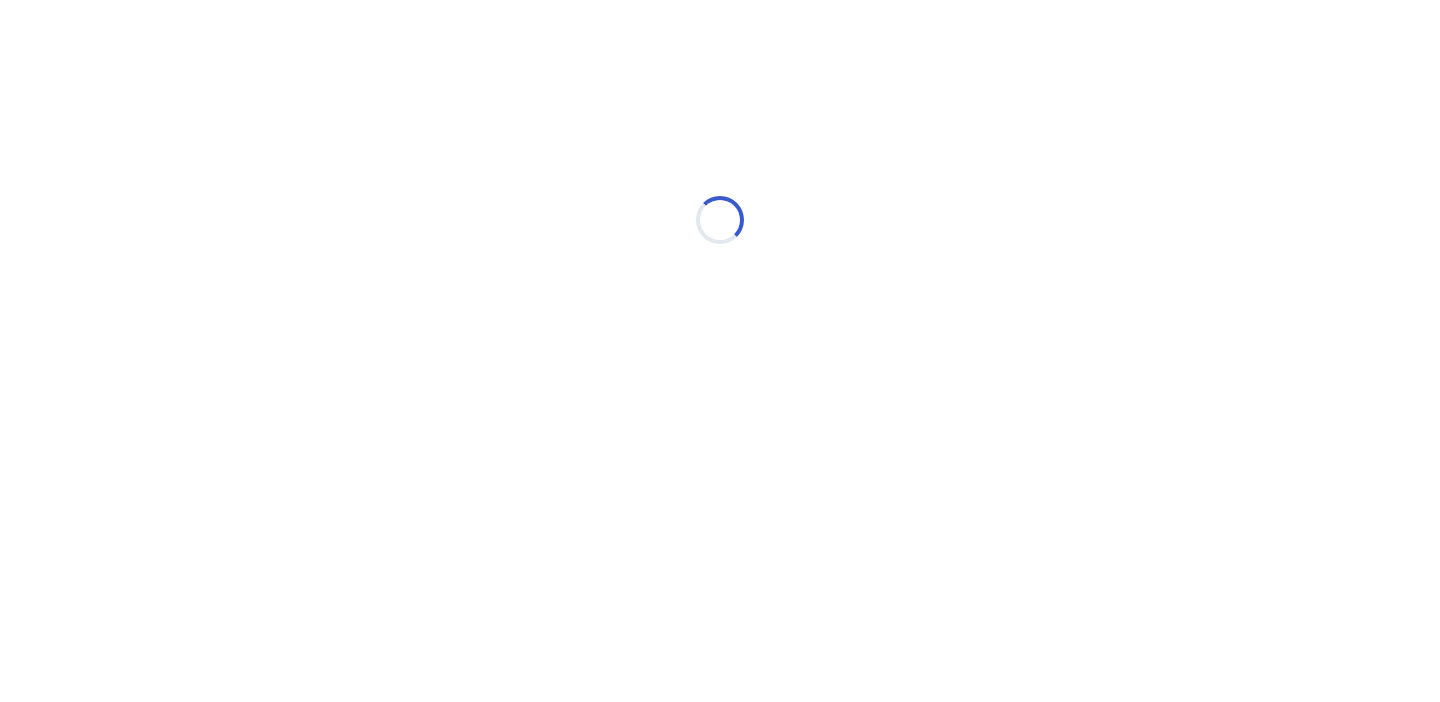 scroll, scrollTop: 0, scrollLeft: 0, axis: both 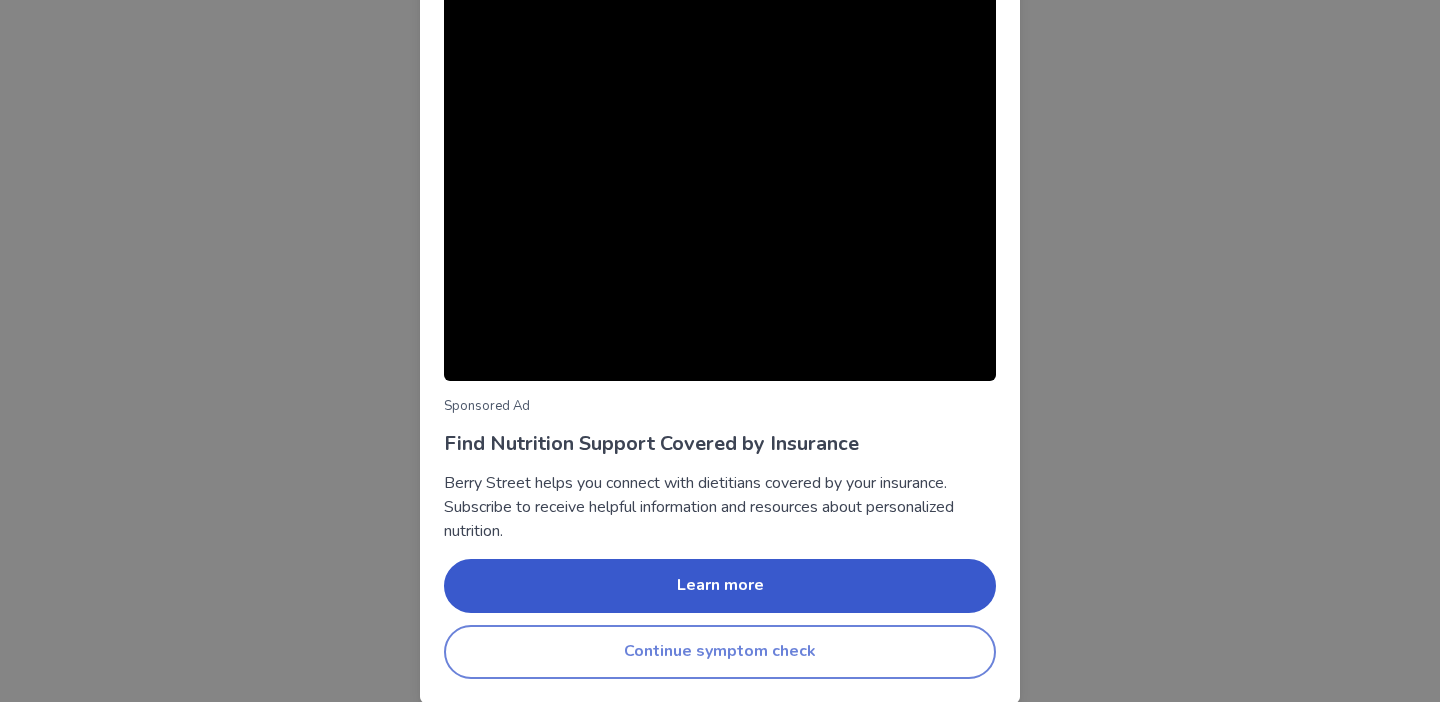 click on "Continue symptom check" at bounding box center [720, 652] 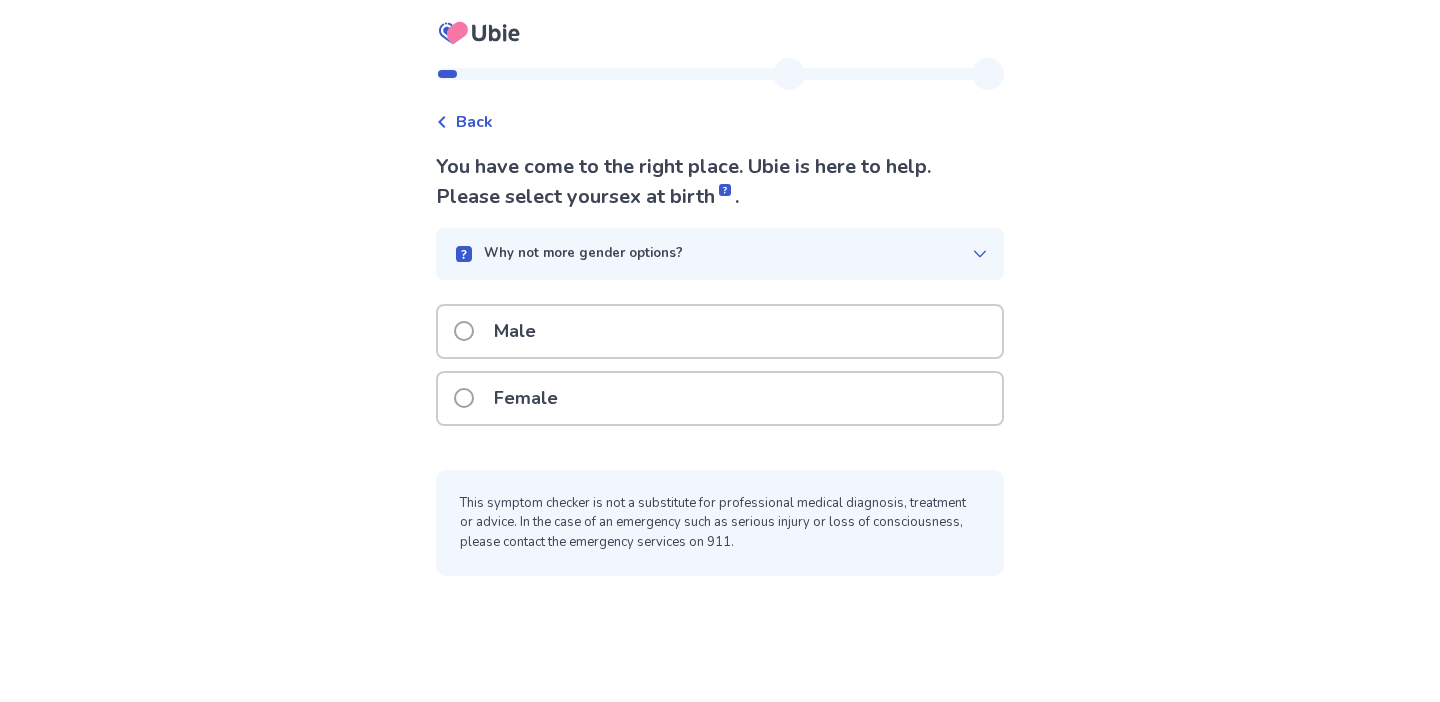 click on "Male" at bounding box center [720, 331] 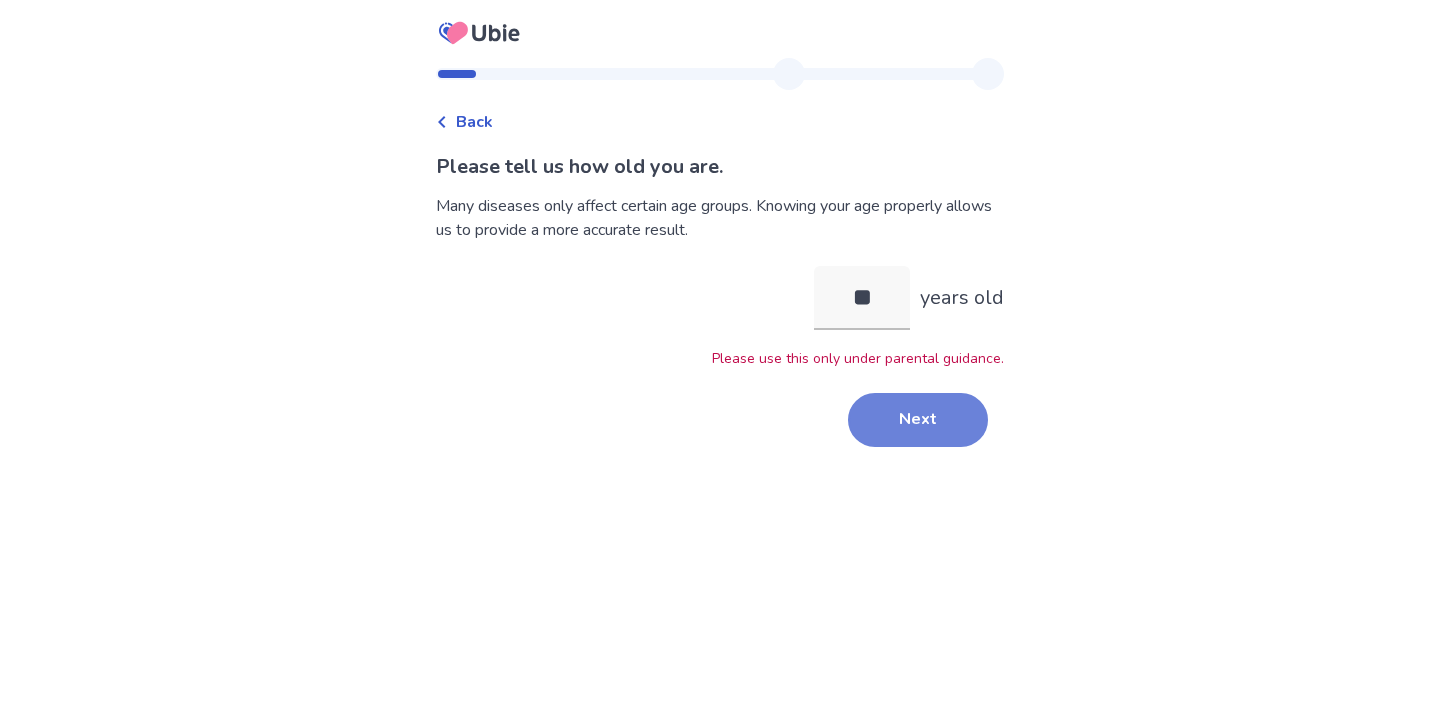 type on "**" 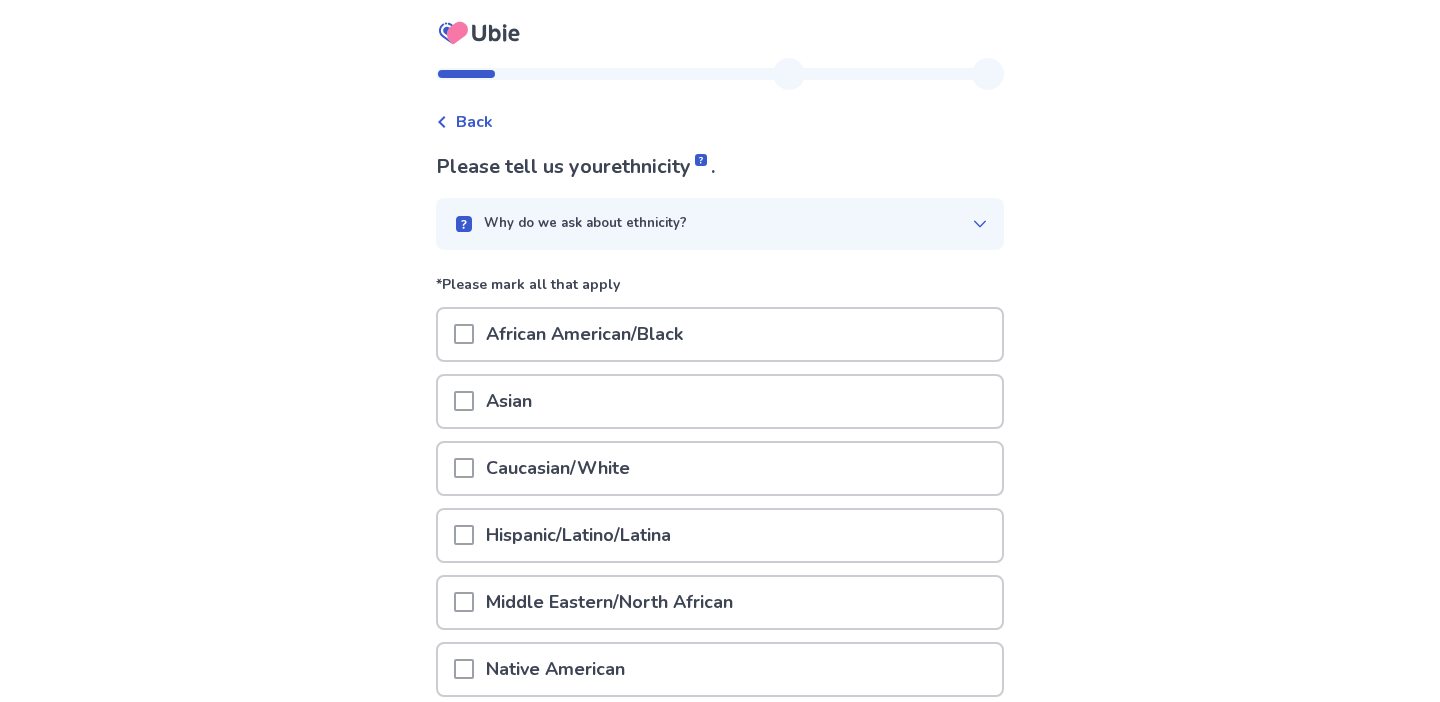 click on "Caucasian/White" at bounding box center [558, 468] 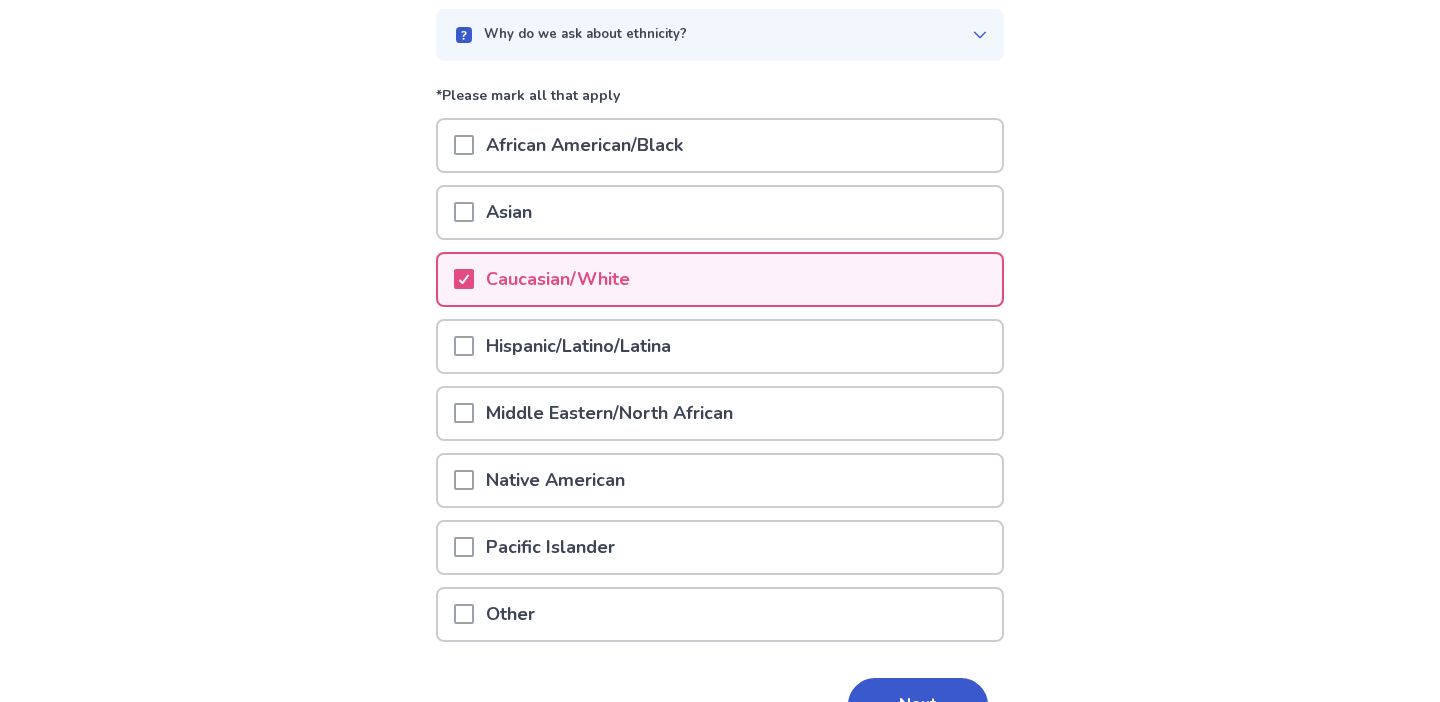 scroll, scrollTop: 144, scrollLeft: 0, axis: vertical 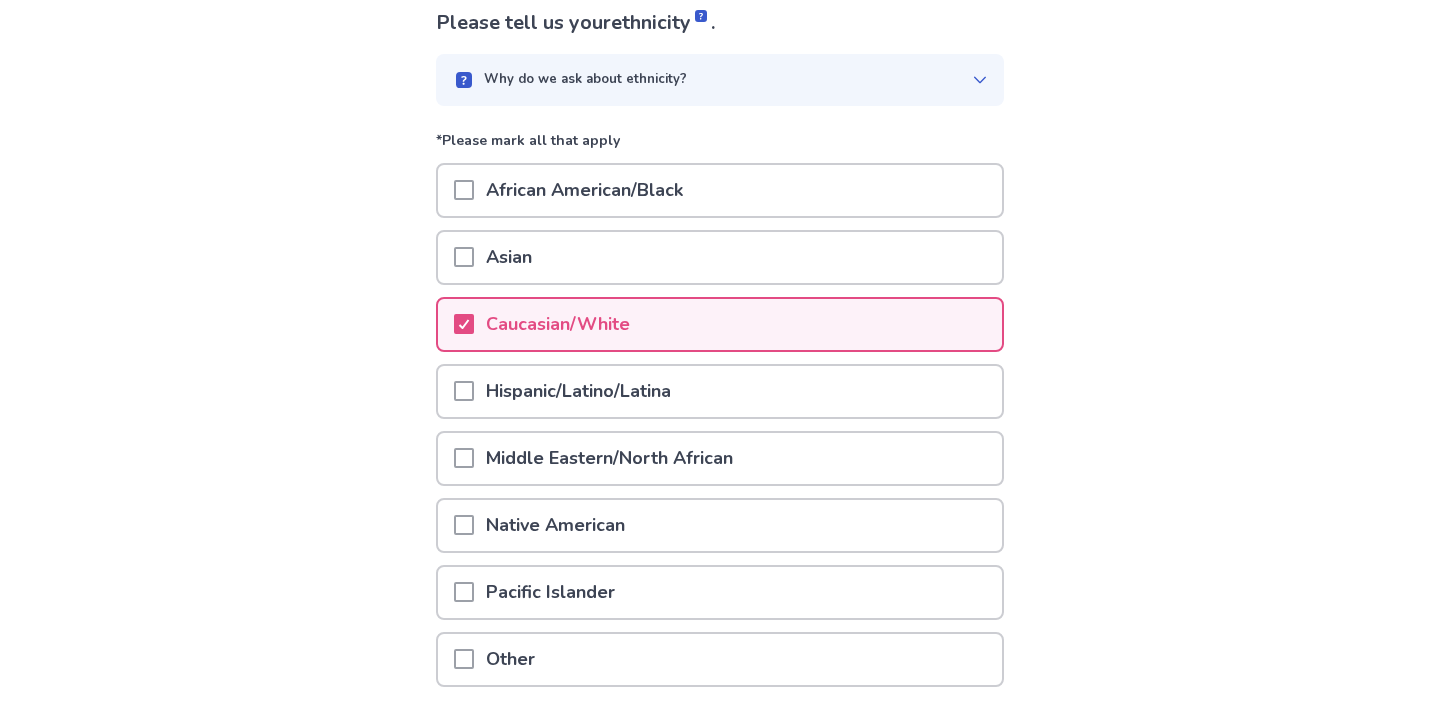 click on "Why do we ask about ethnicity?" at bounding box center [585, 80] 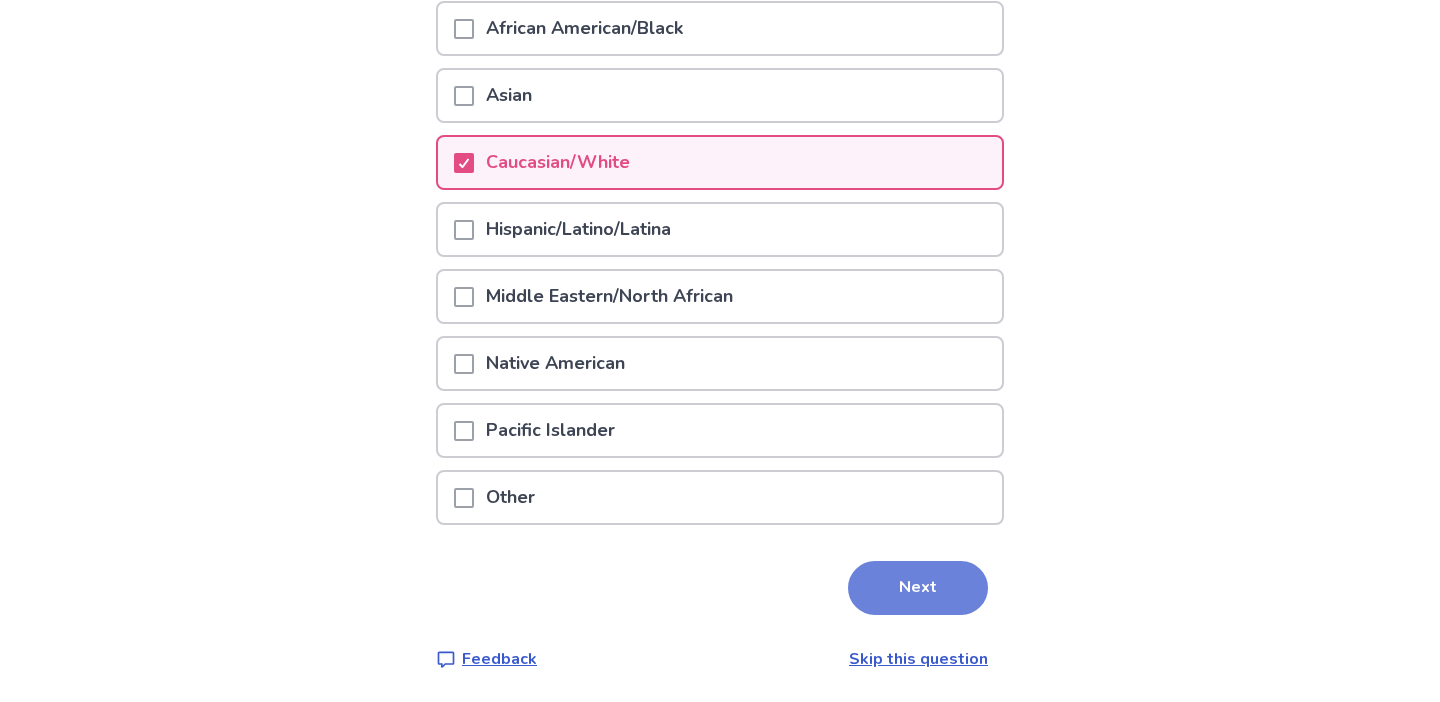 scroll, scrollTop: 375, scrollLeft: 0, axis: vertical 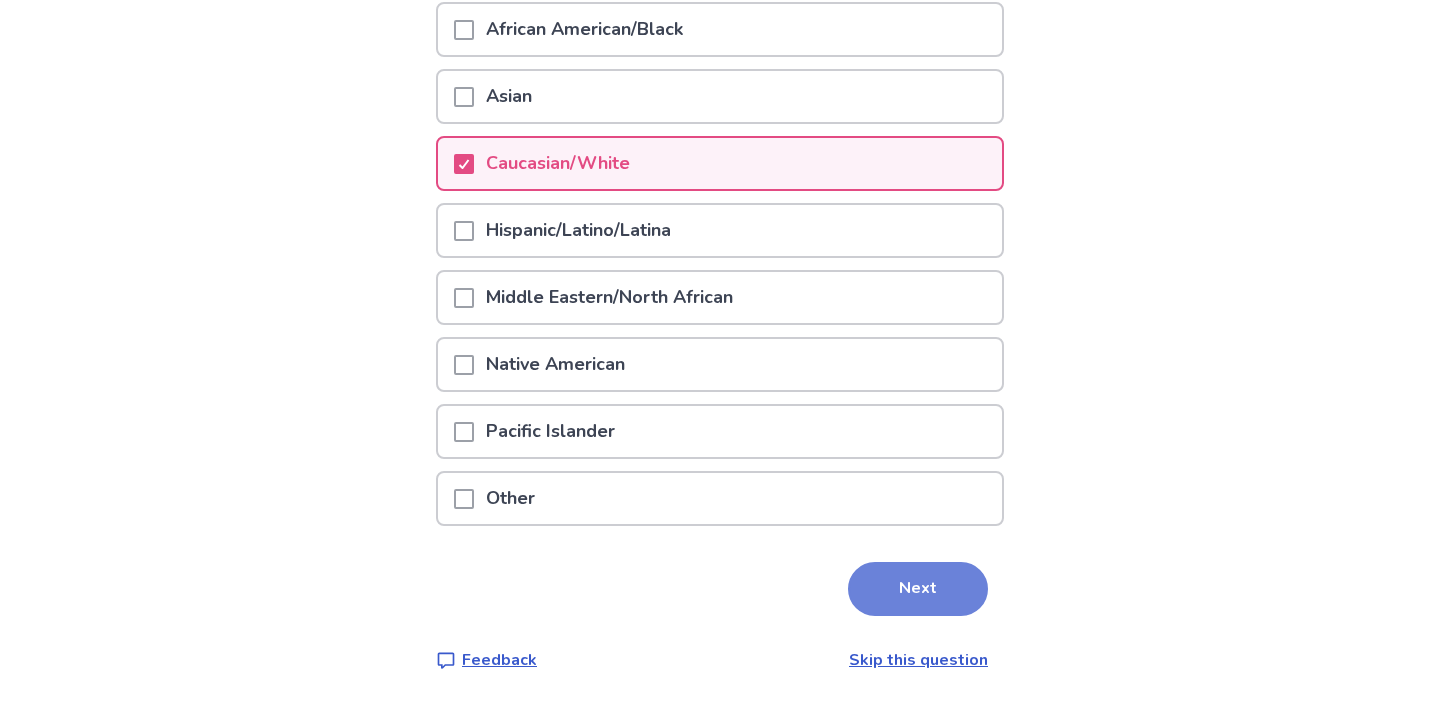 click on "Next" at bounding box center (918, 589) 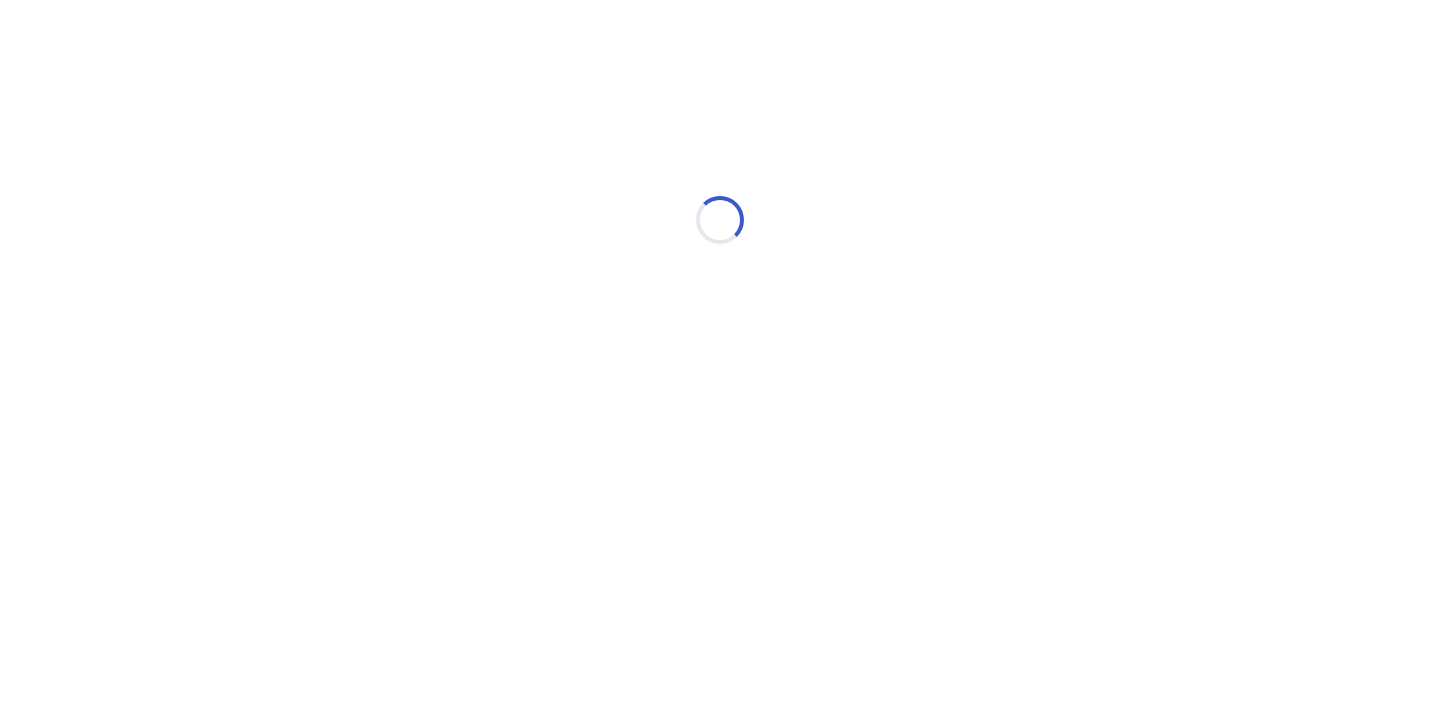 scroll, scrollTop: 0, scrollLeft: 0, axis: both 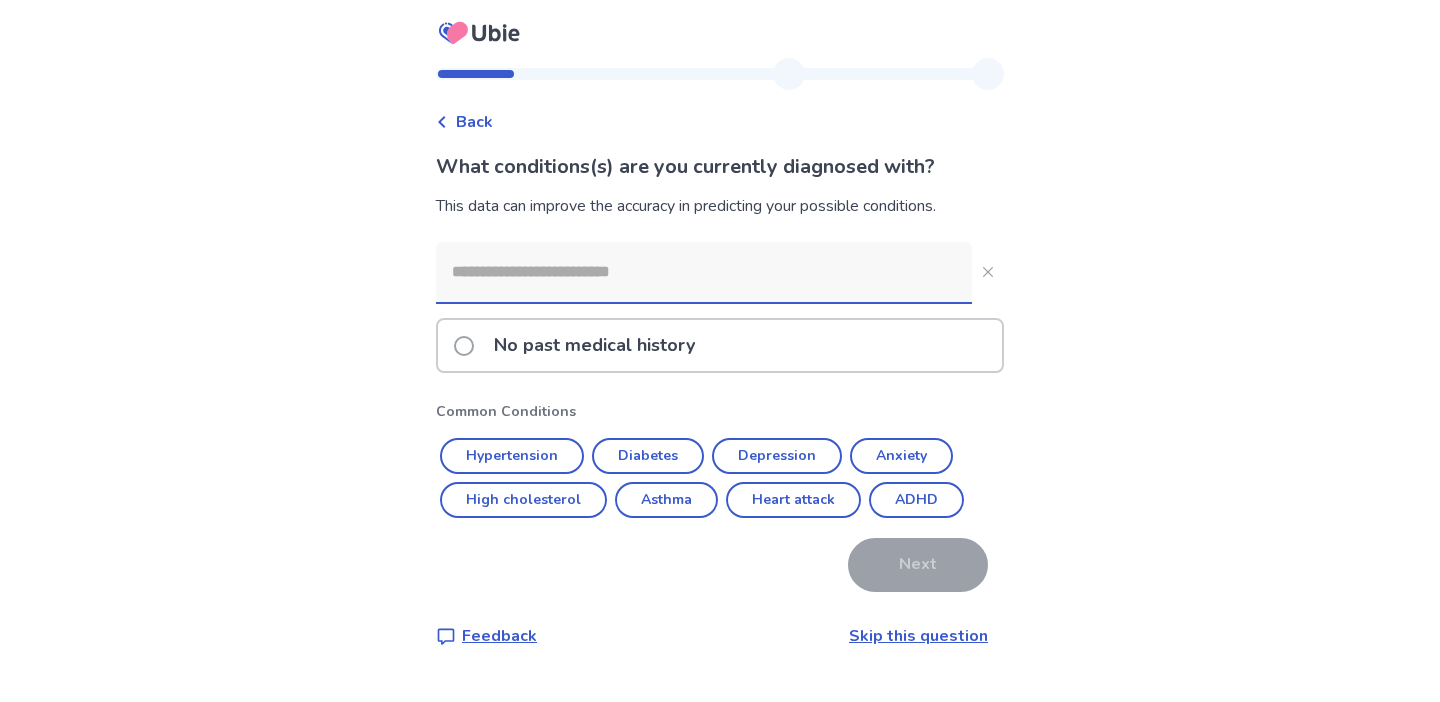 click on "No past medical history" at bounding box center (594, 345) 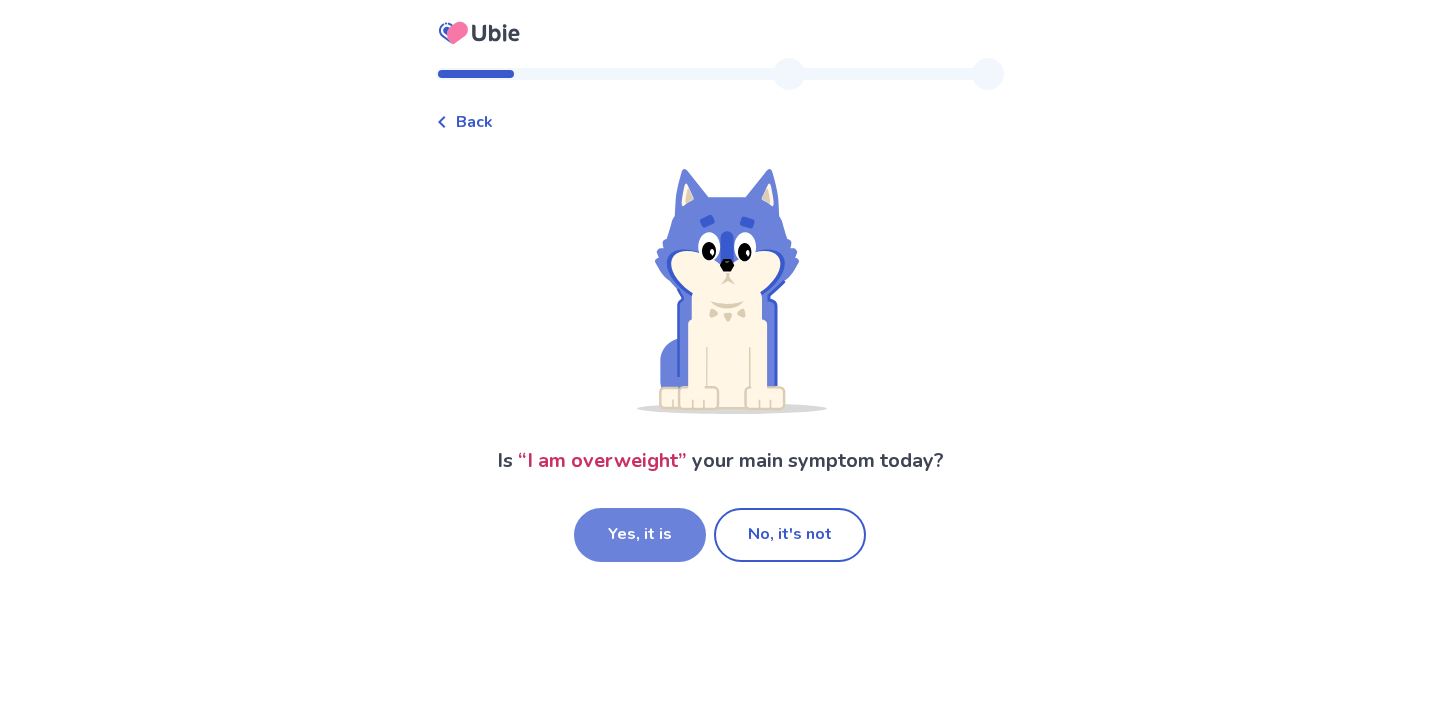 click on "Yes, it is" at bounding box center [640, 535] 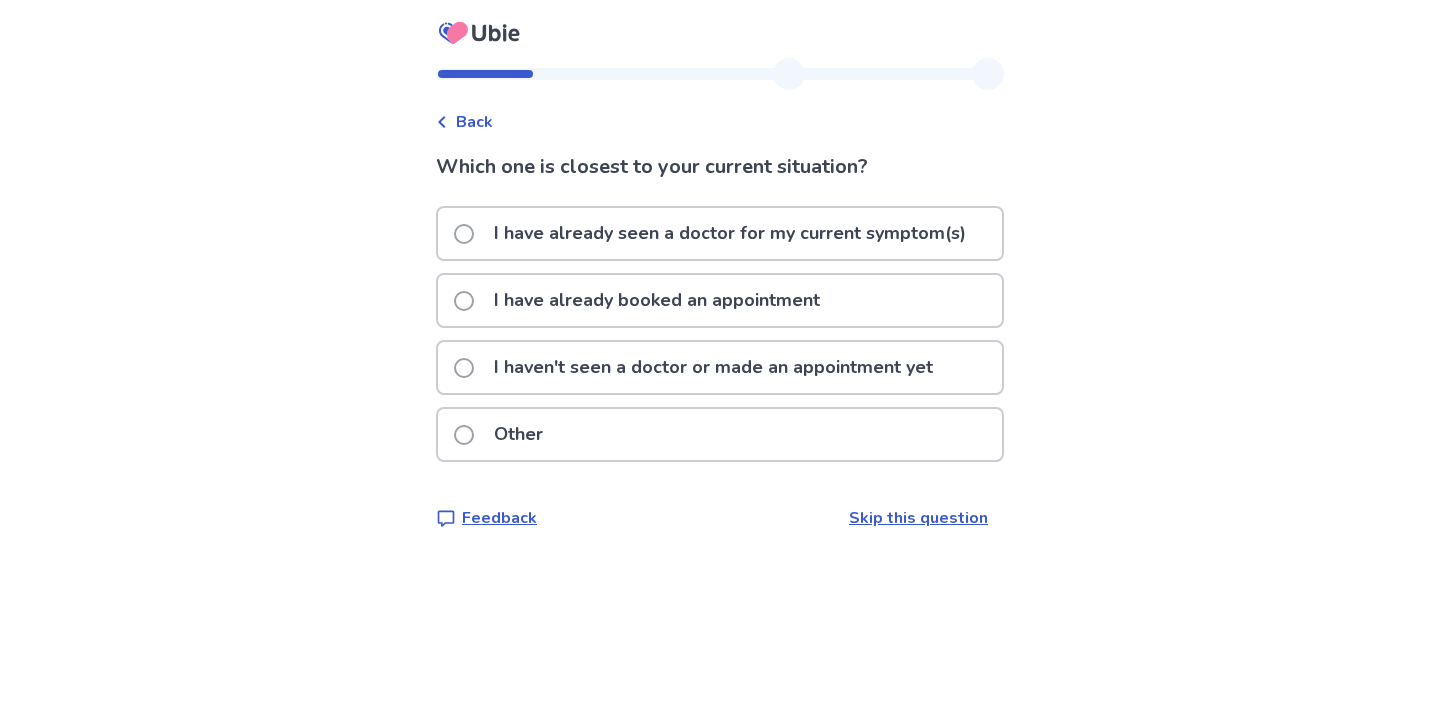 click on "I have already booked an appointment" at bounding box center (657, 300) 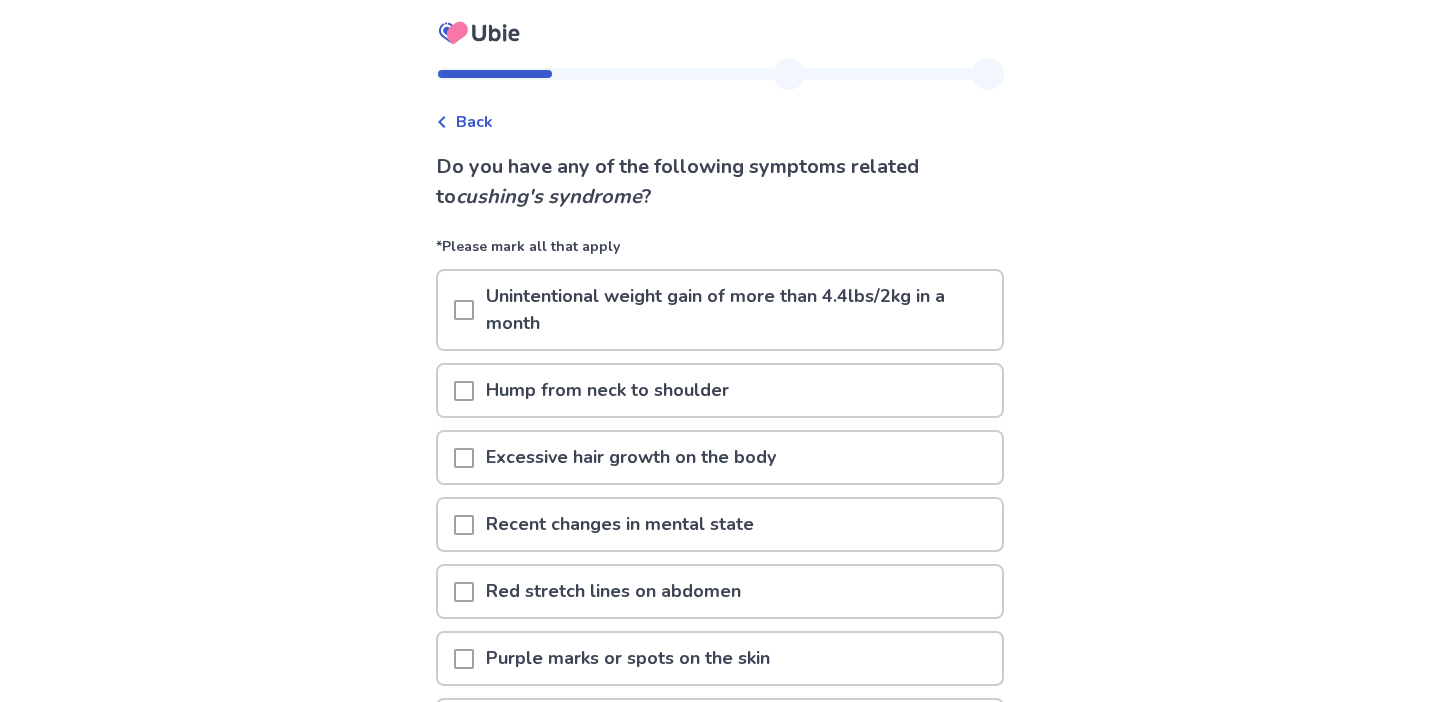 click on "Hump from neck to shoulder" at bounding box center [607, 390] 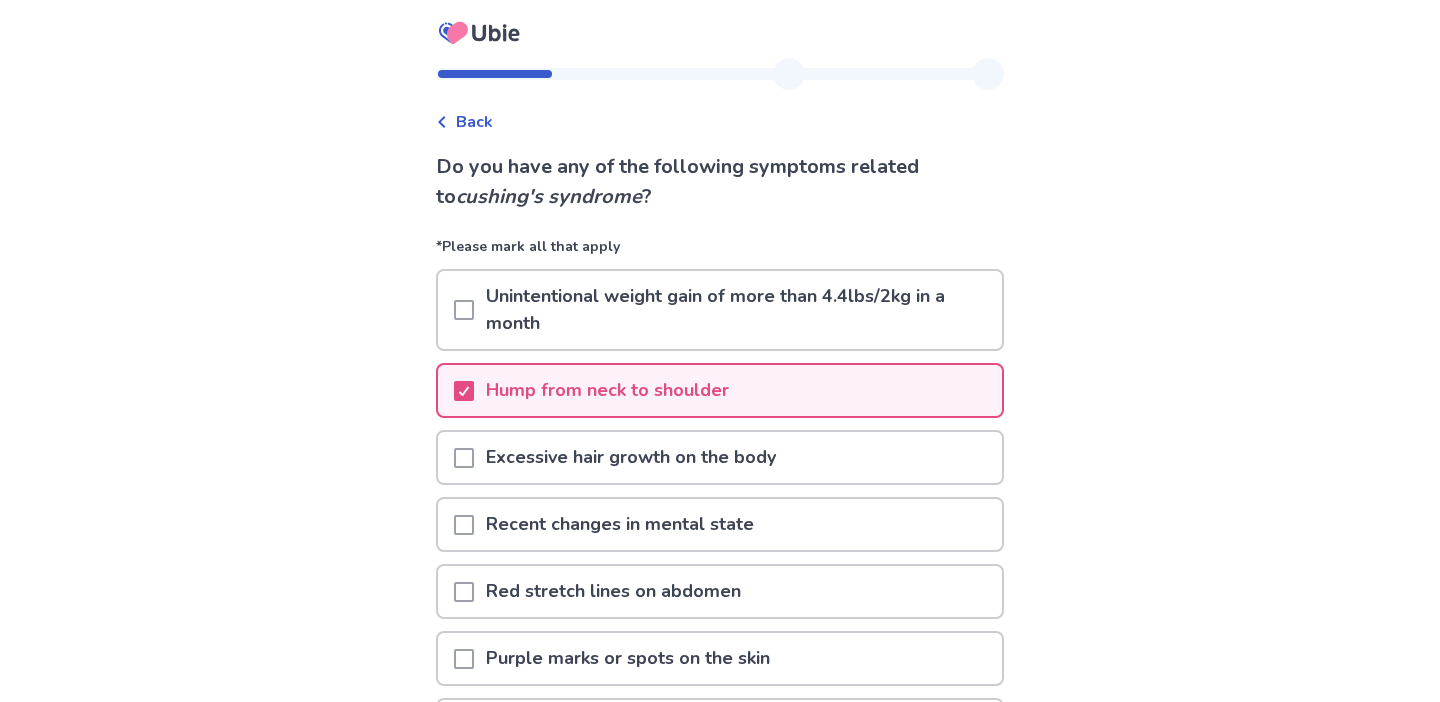 click on "Hump from neck to shoulder" at bounding box center (607, 390) 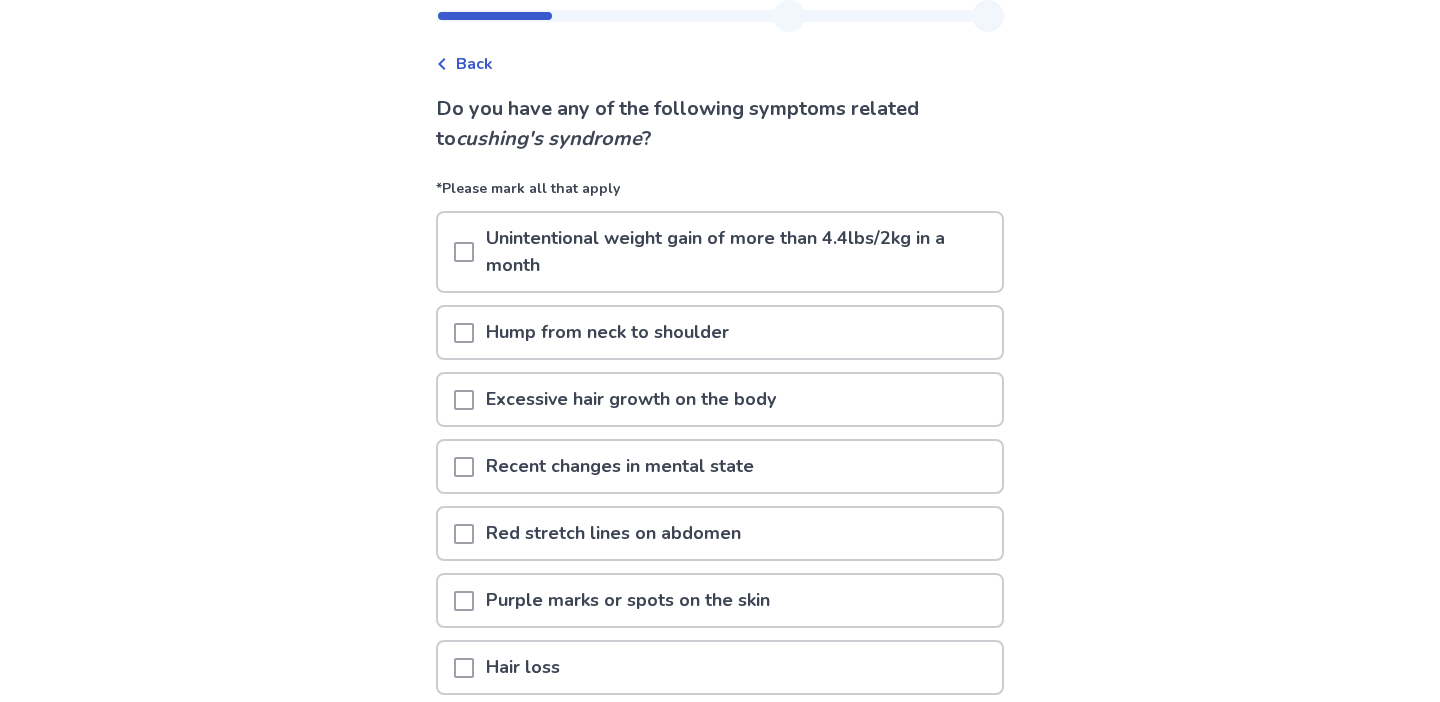 scroll, scrollTop: 63, scrollLeft: 0, axis: vertical 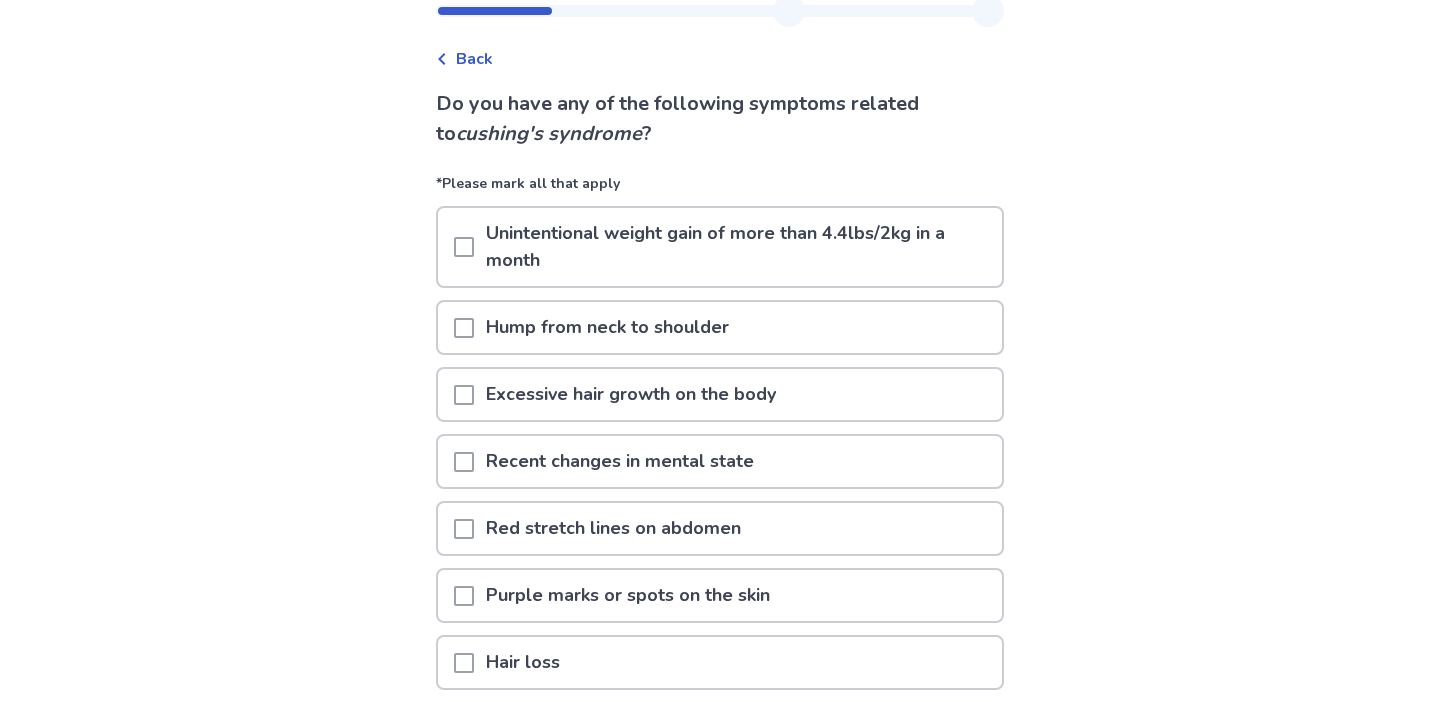 click on "Red stretch lines on abdomen" at bounding box center (613, 528) 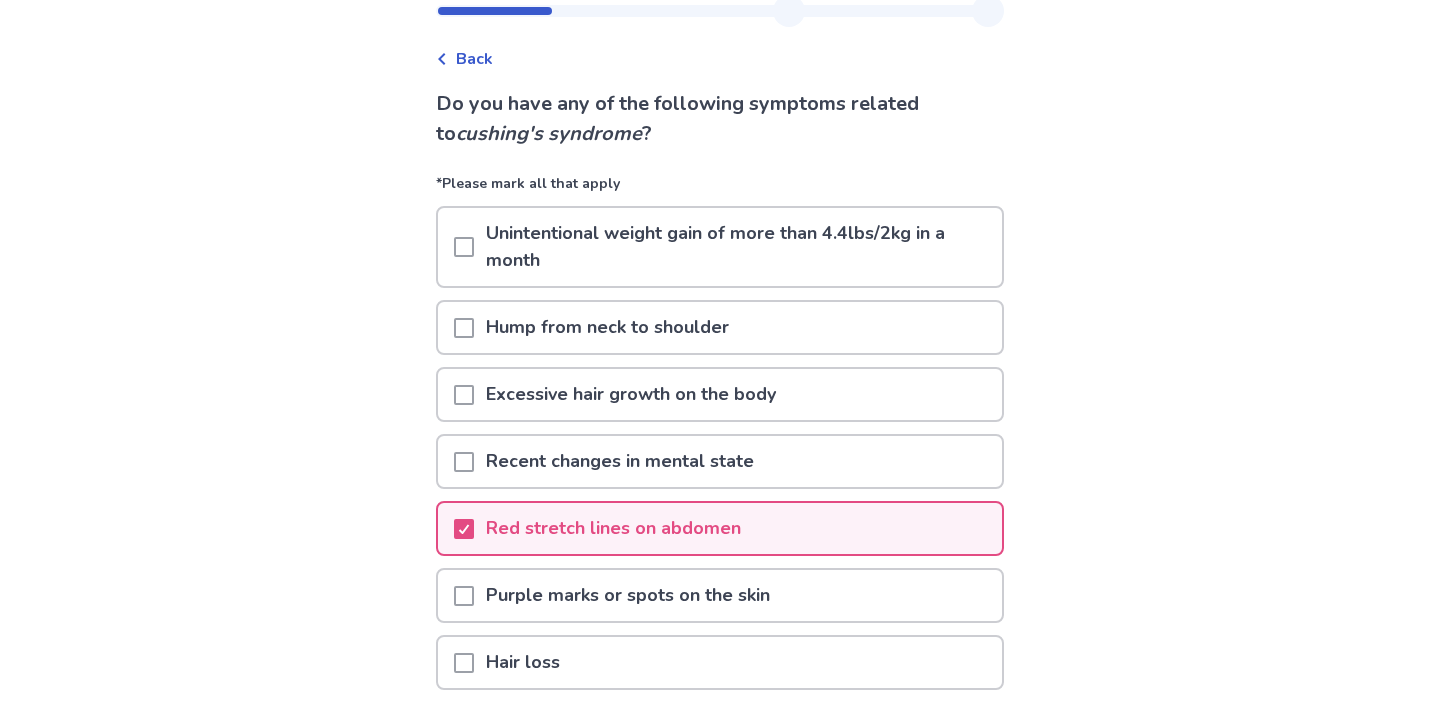click on "Purple marks or spots on the skin" at bounding box center [628, 595] 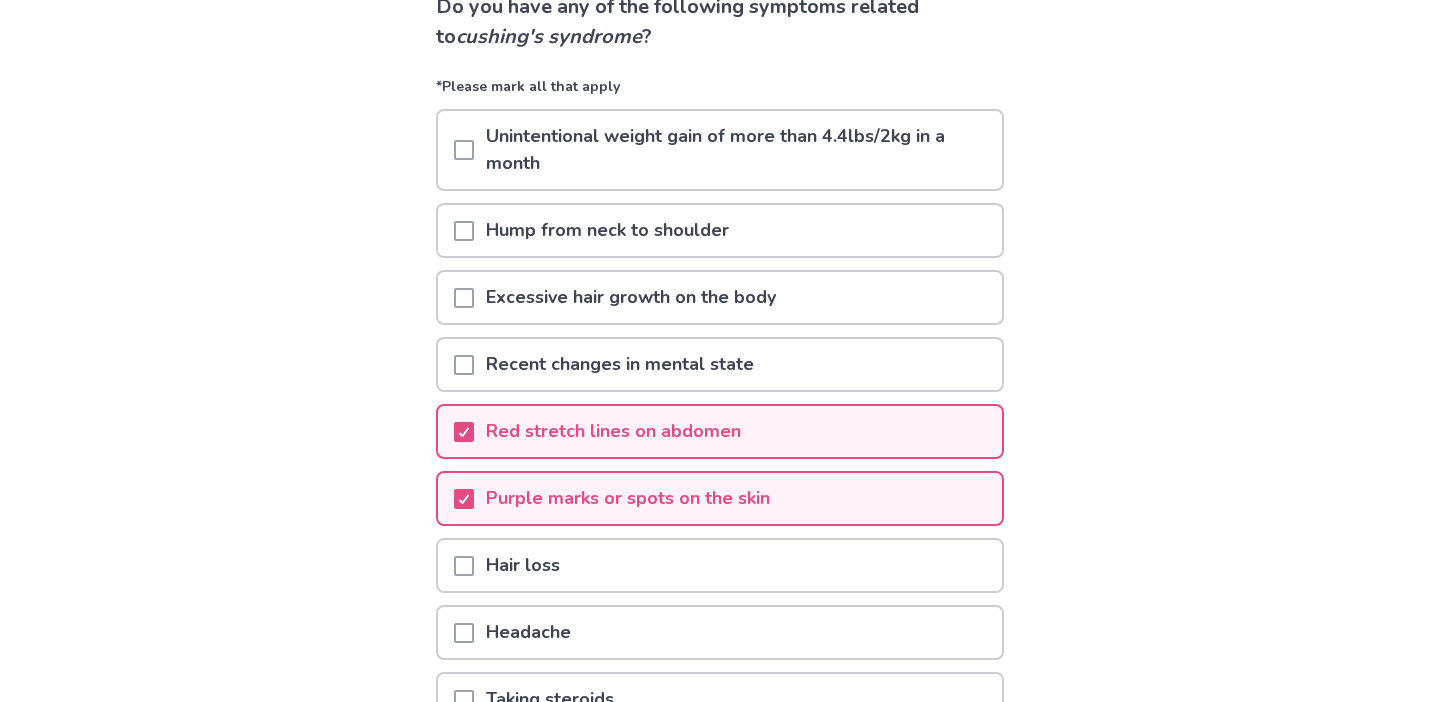 scroll, scrollTop: 153, scrollLeft: 0, axis: vertical 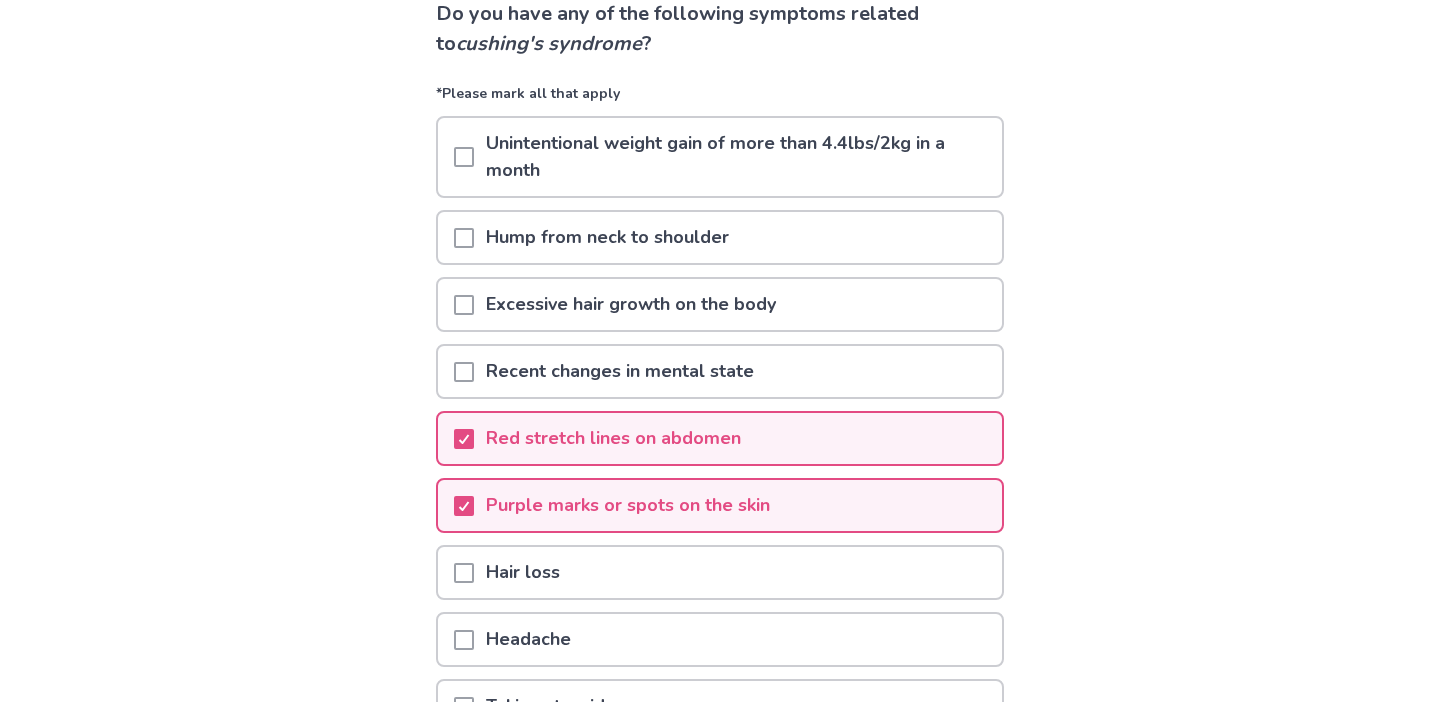 click on "Purple marks or spots on the skin" at bounding box center [628, 505] 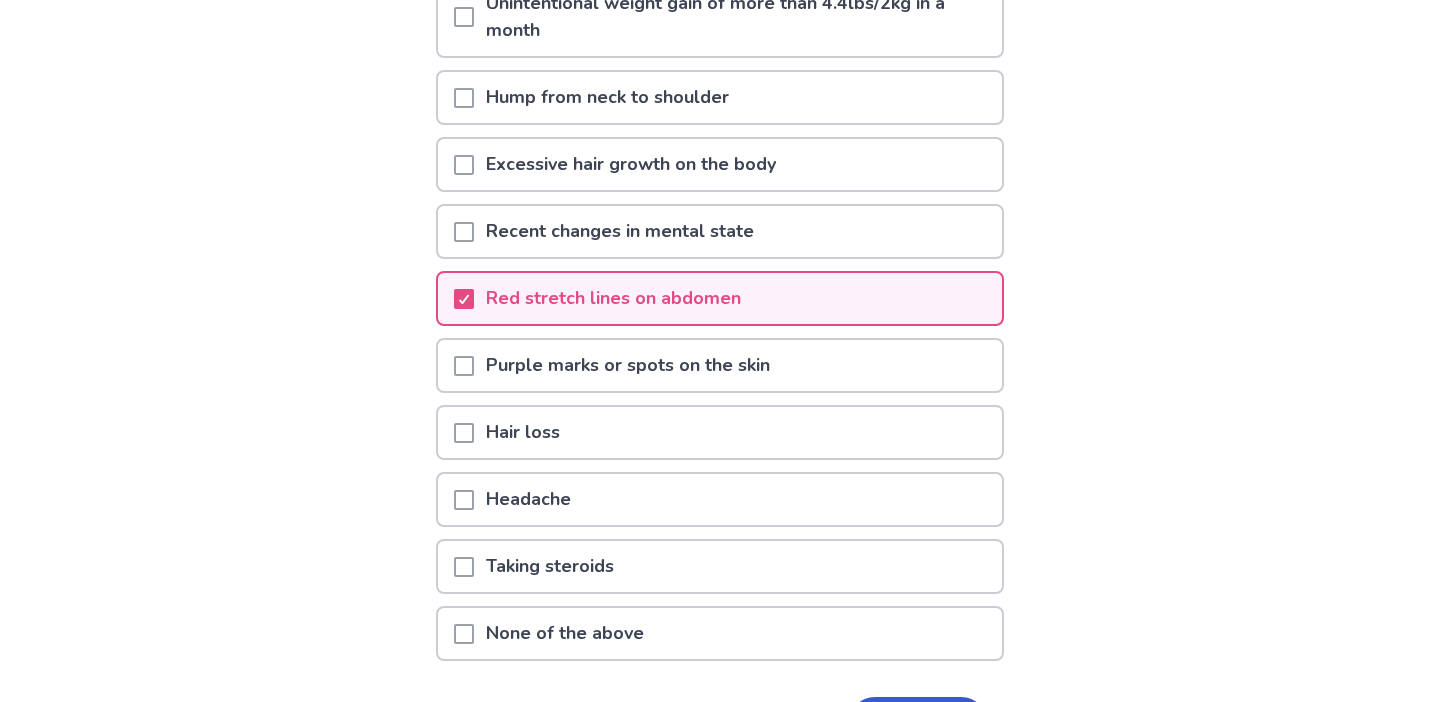 scroll, scrollTop: 289, scrollLeft: 0, axis: vertical 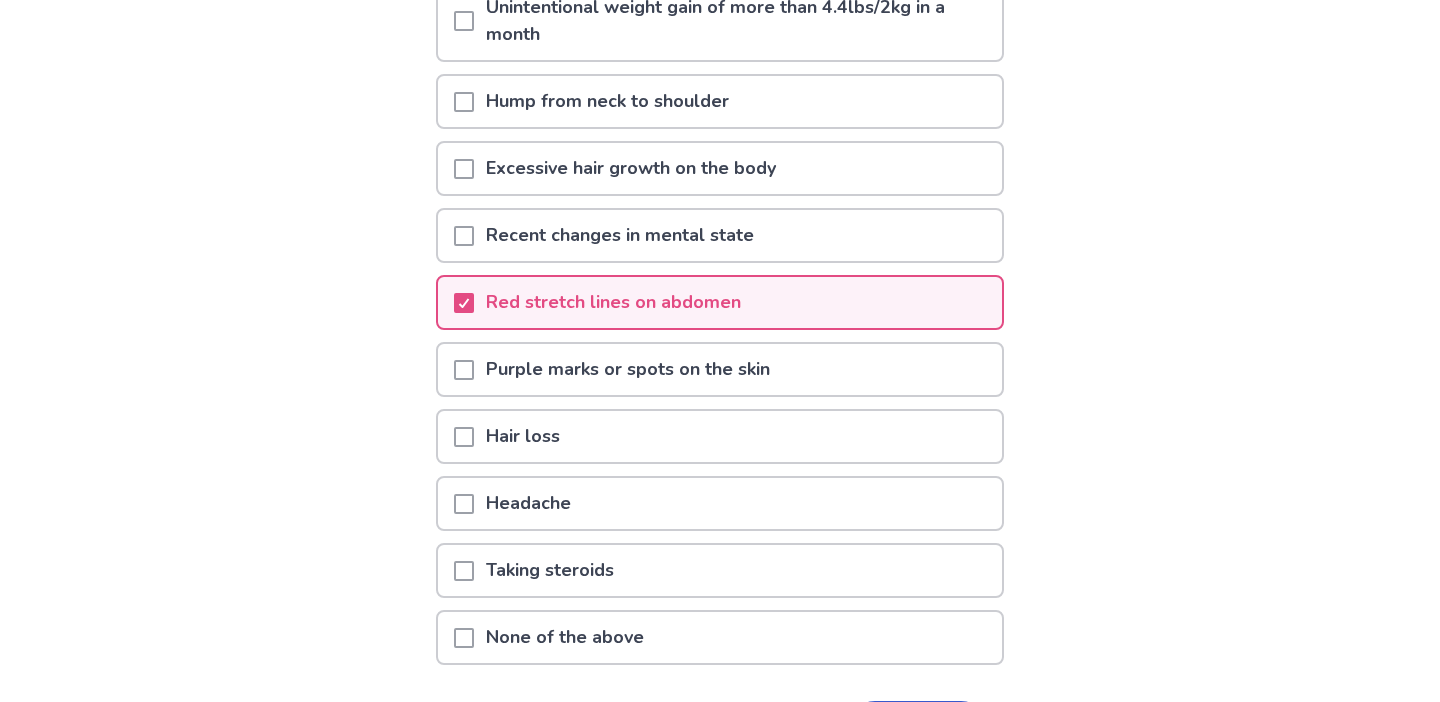 click on "Recent changes in mental state" at bounding box center (620, 235) 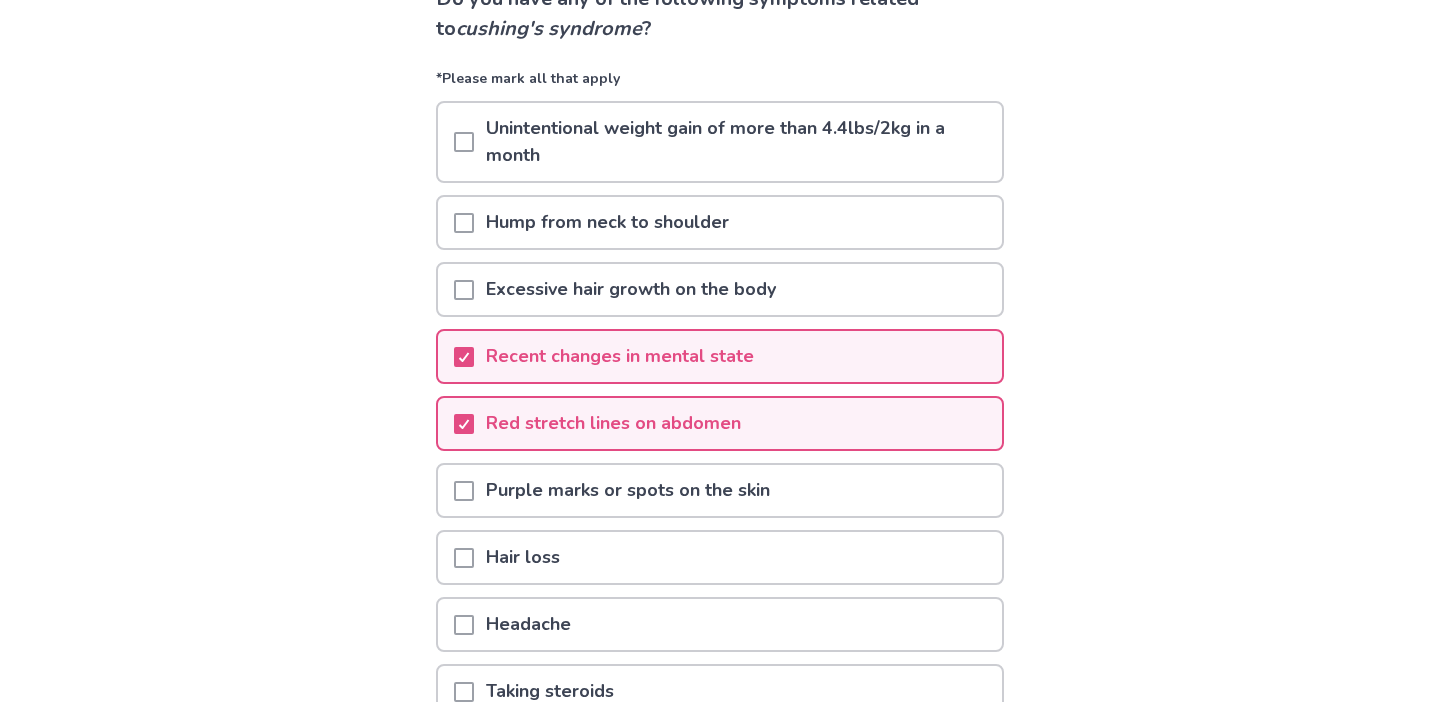 scroll, scrollTop: 154, scrollLeft: 0, axis: vertical 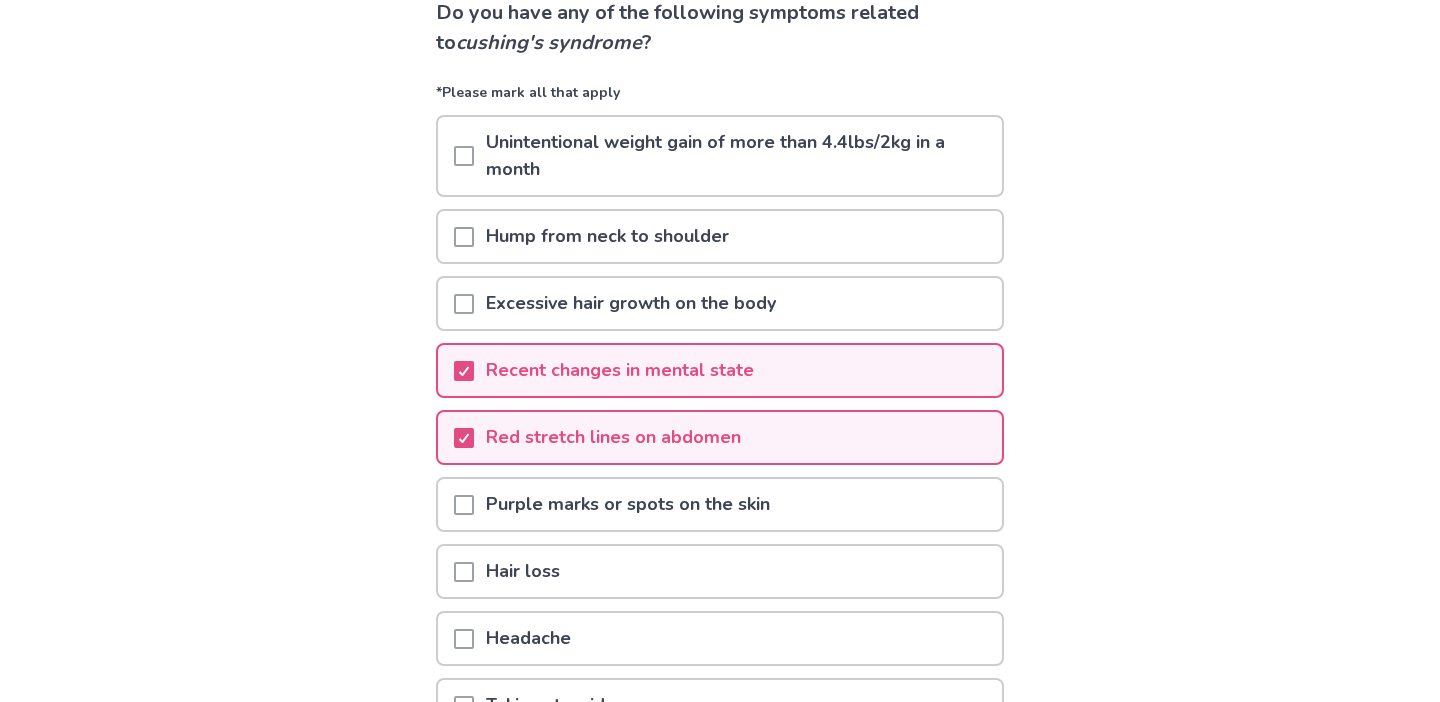click on "Unintentional weight gain of more than 4.4lbs/2kg in a month" at bounding box center (738, 156) 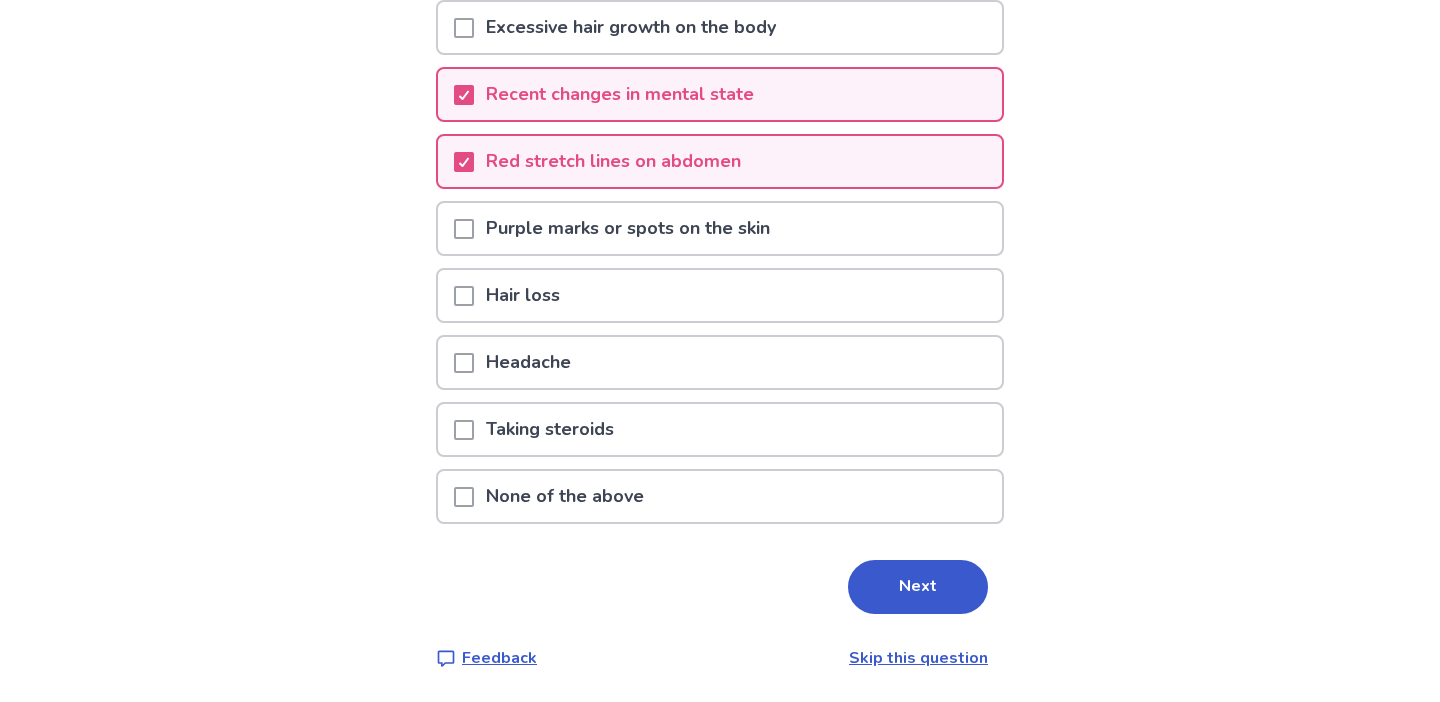 scroll, scrollTop: 430, scrollLeft: 0, axis: vertical 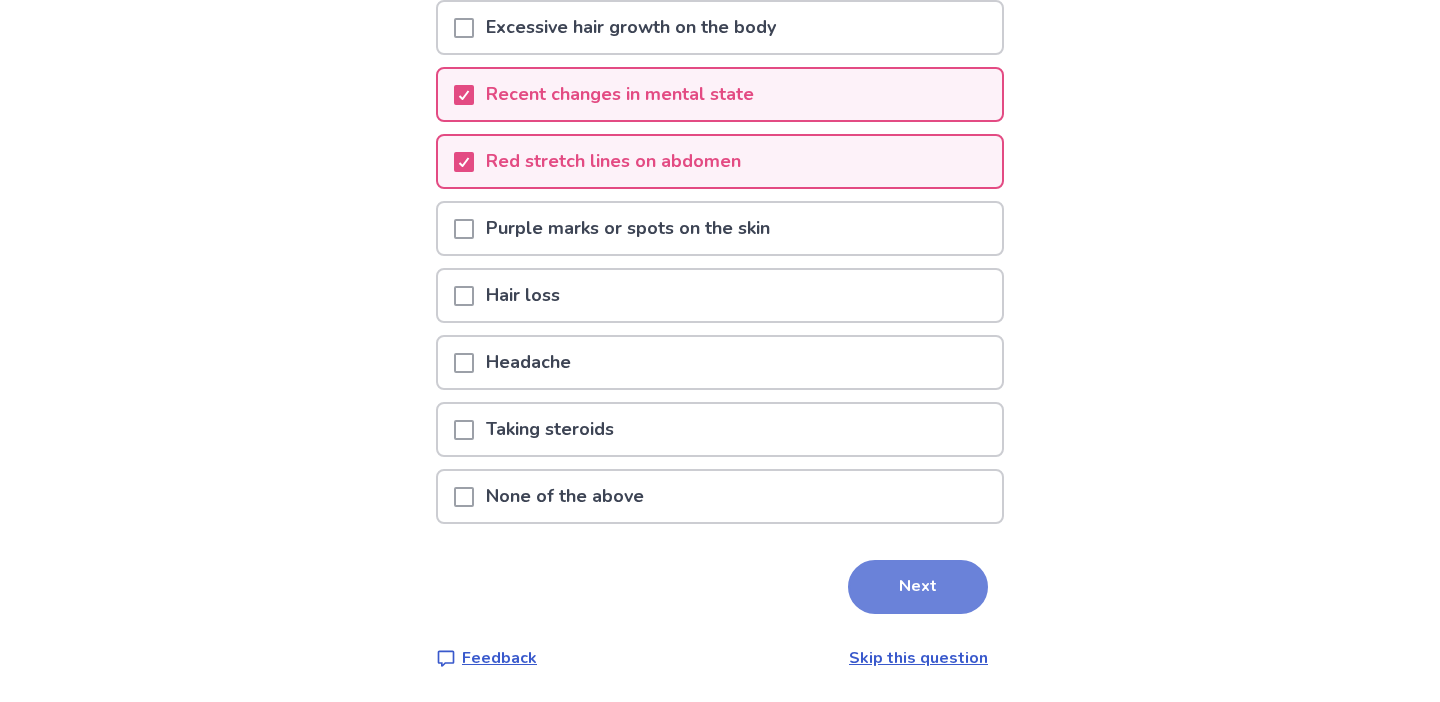 click on "Next" at bounding box center (918, 587) 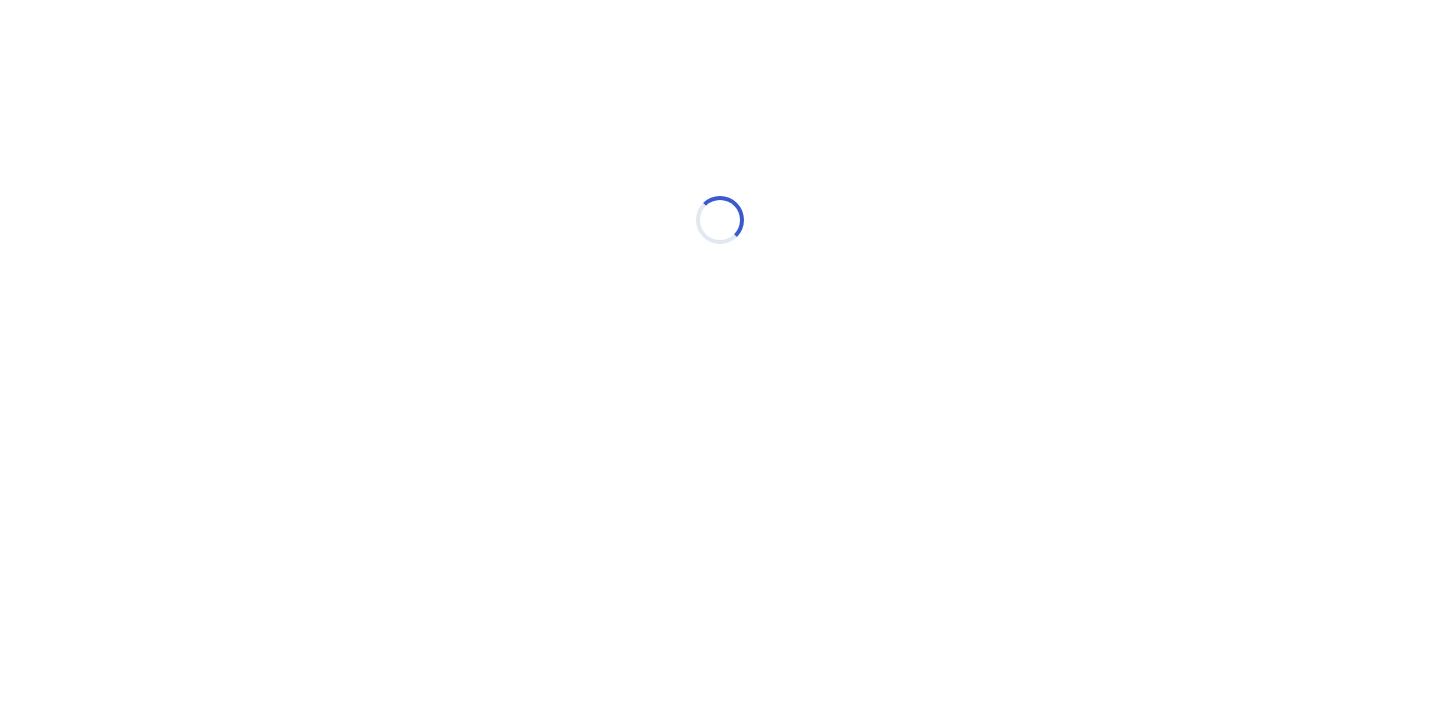 scroll, scrollTop: 0, scrollLeft: 0, axis: both 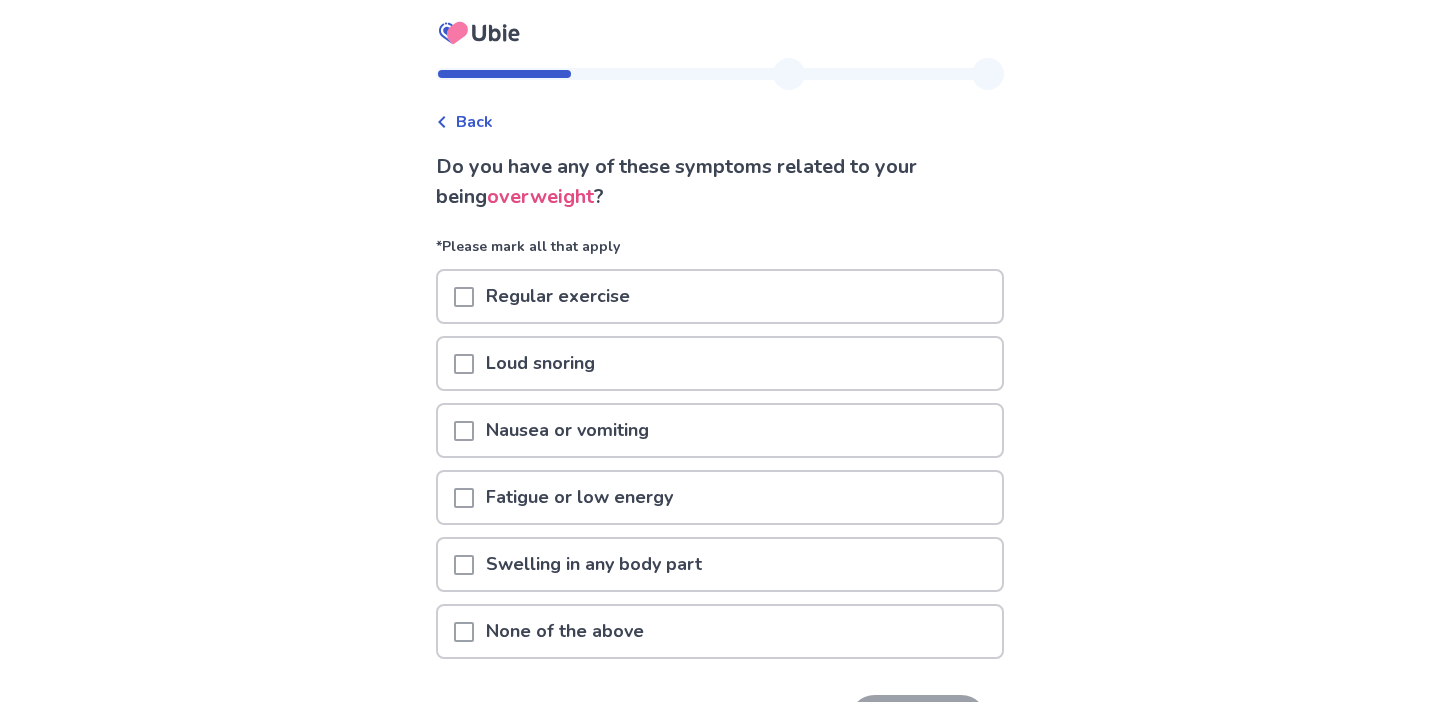 click on "Regular exercise" at bounding box center [720, 296] 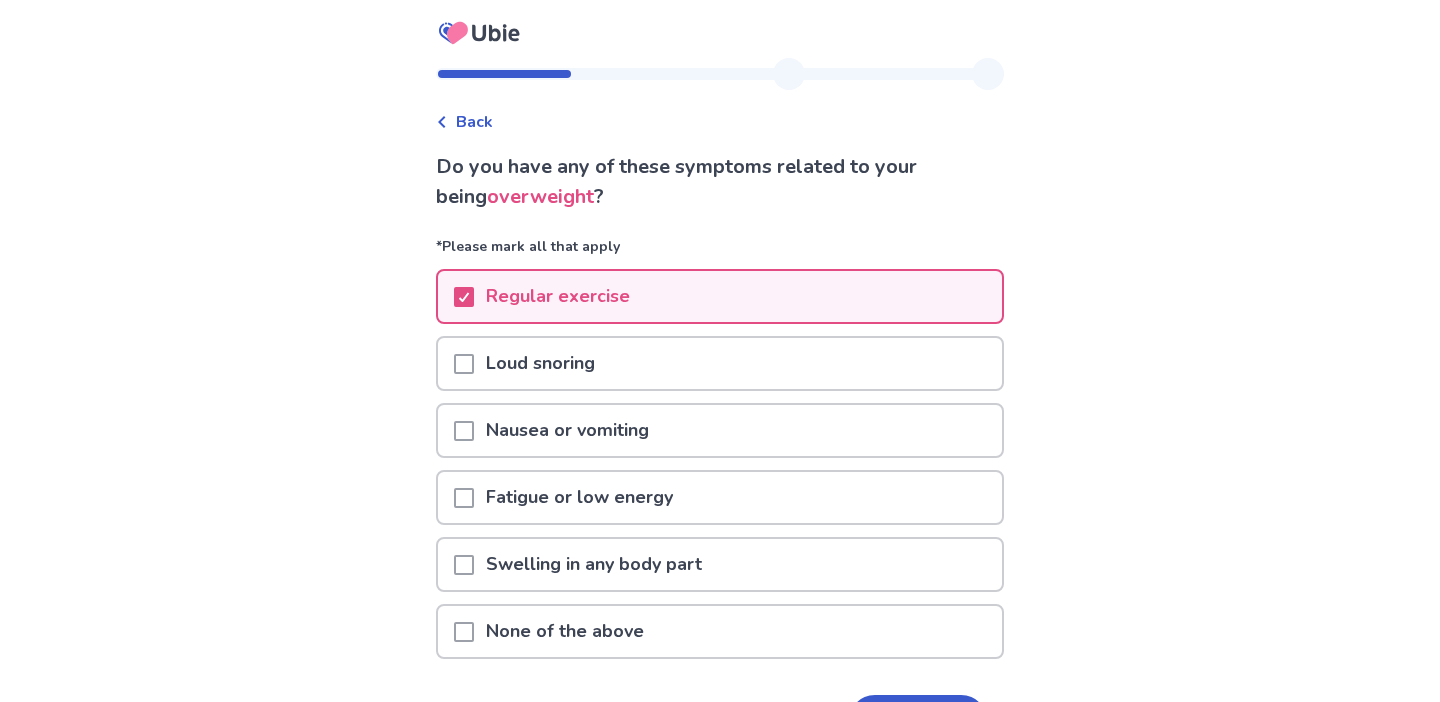 click on "None of the above" at bounding box center (565, 631) 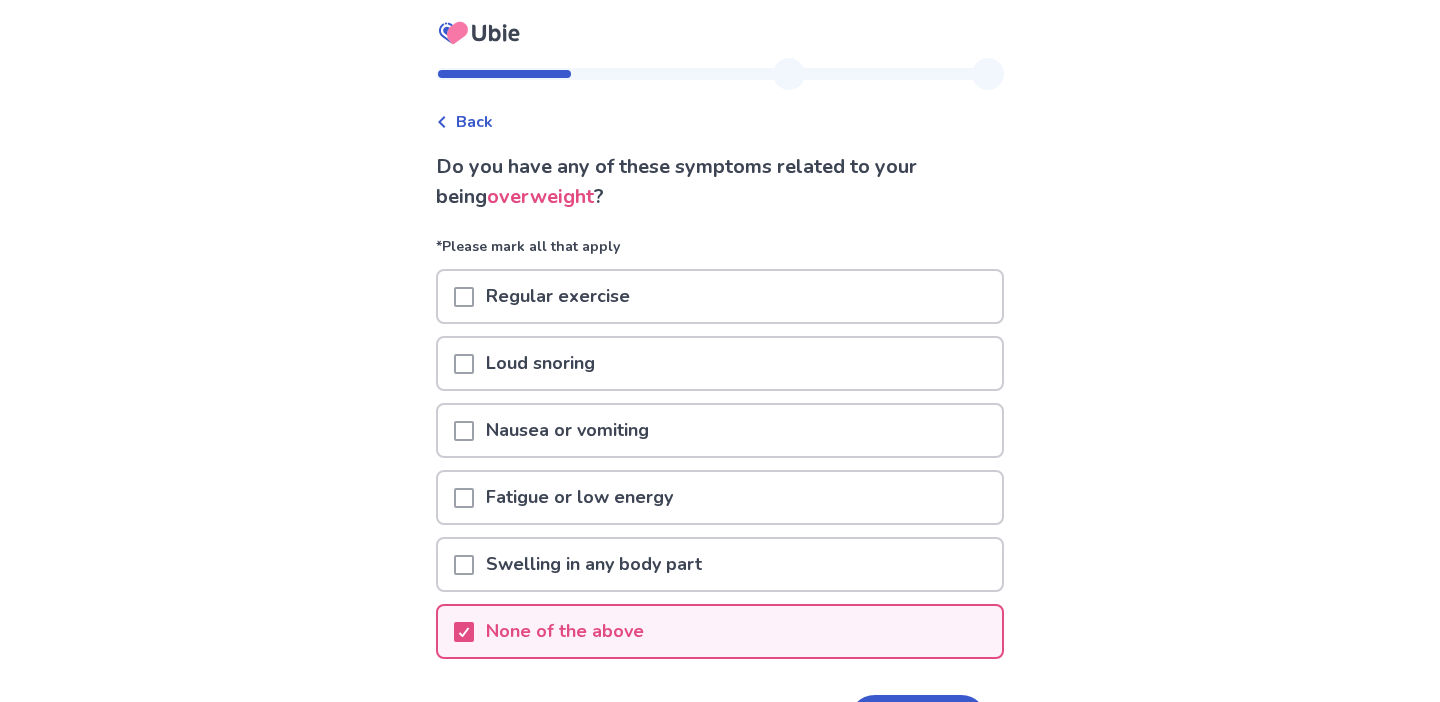 click on "Regular exercise" at bounding box center (720, 296) 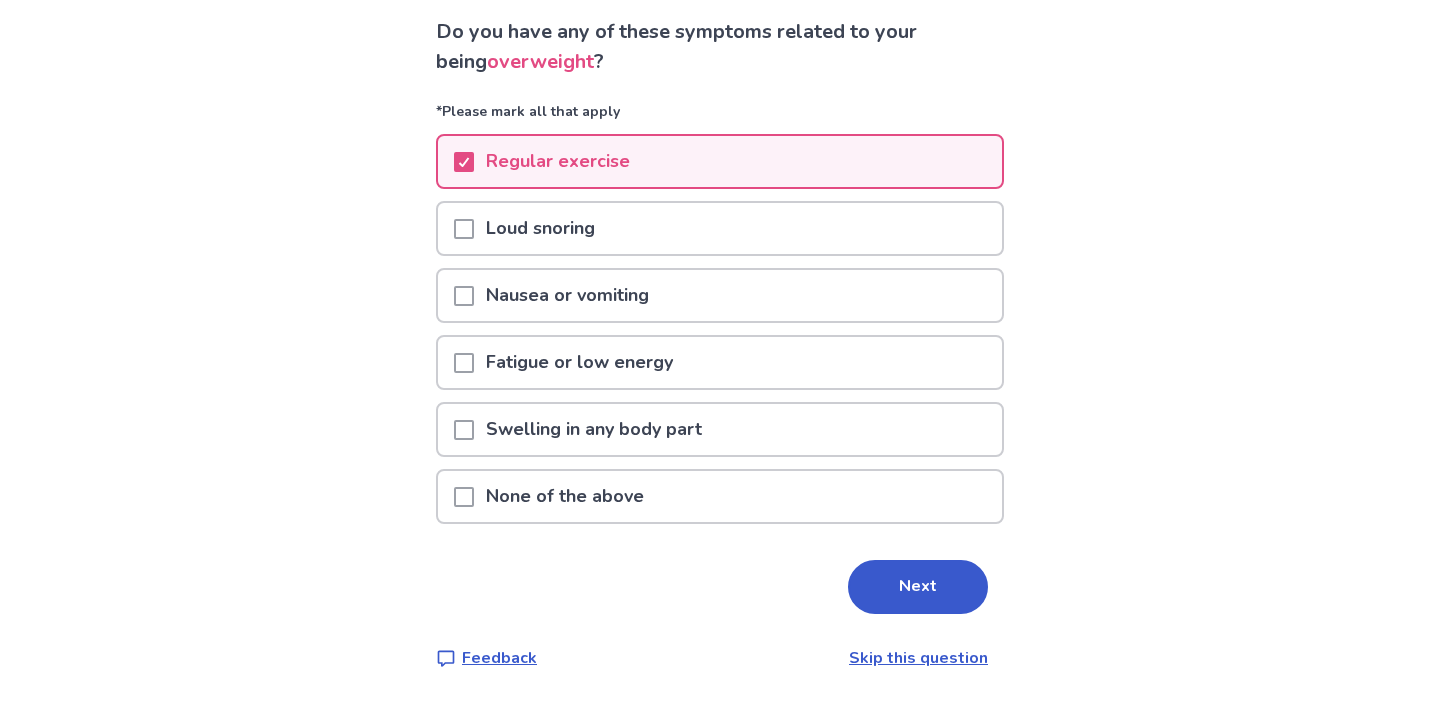 scroll, scrollTop: 135, scrollLeft: 0, axis: vertical 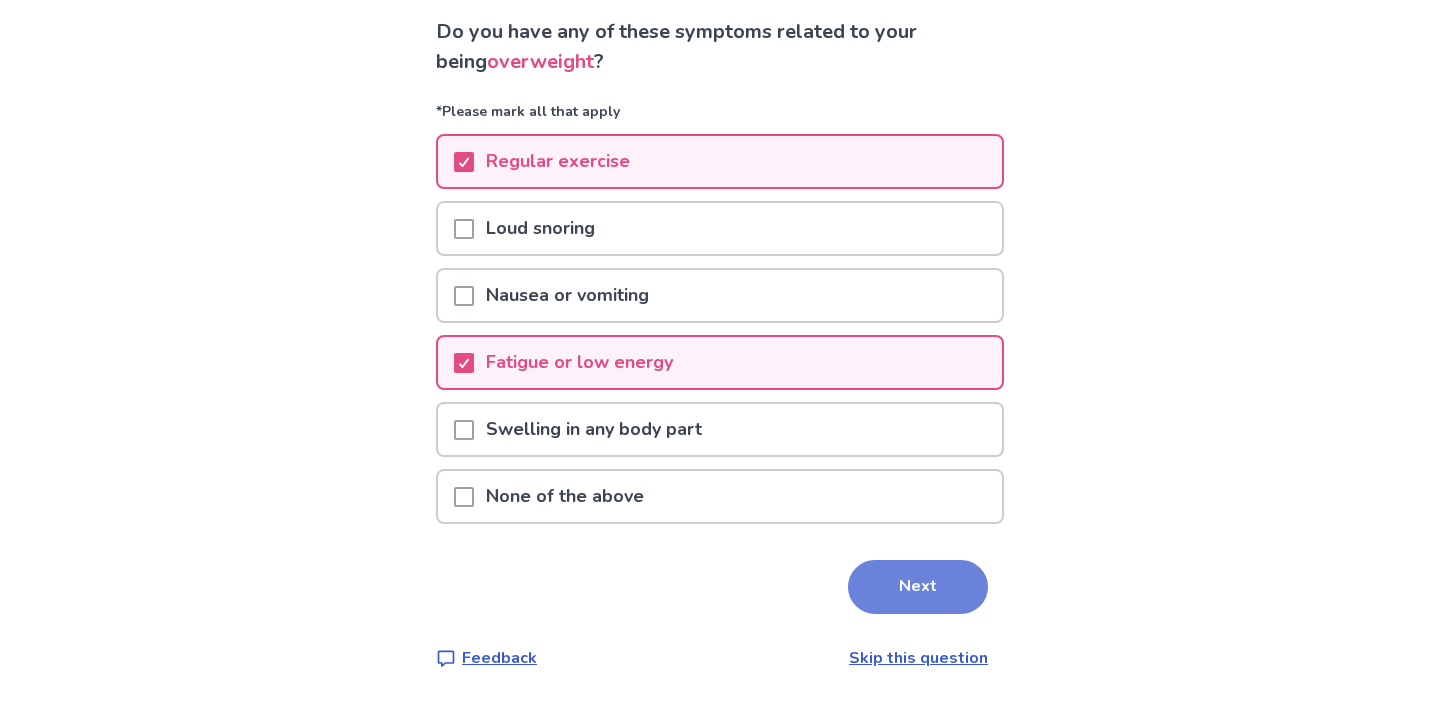 click on "Next" at bounding box center [918, 587] 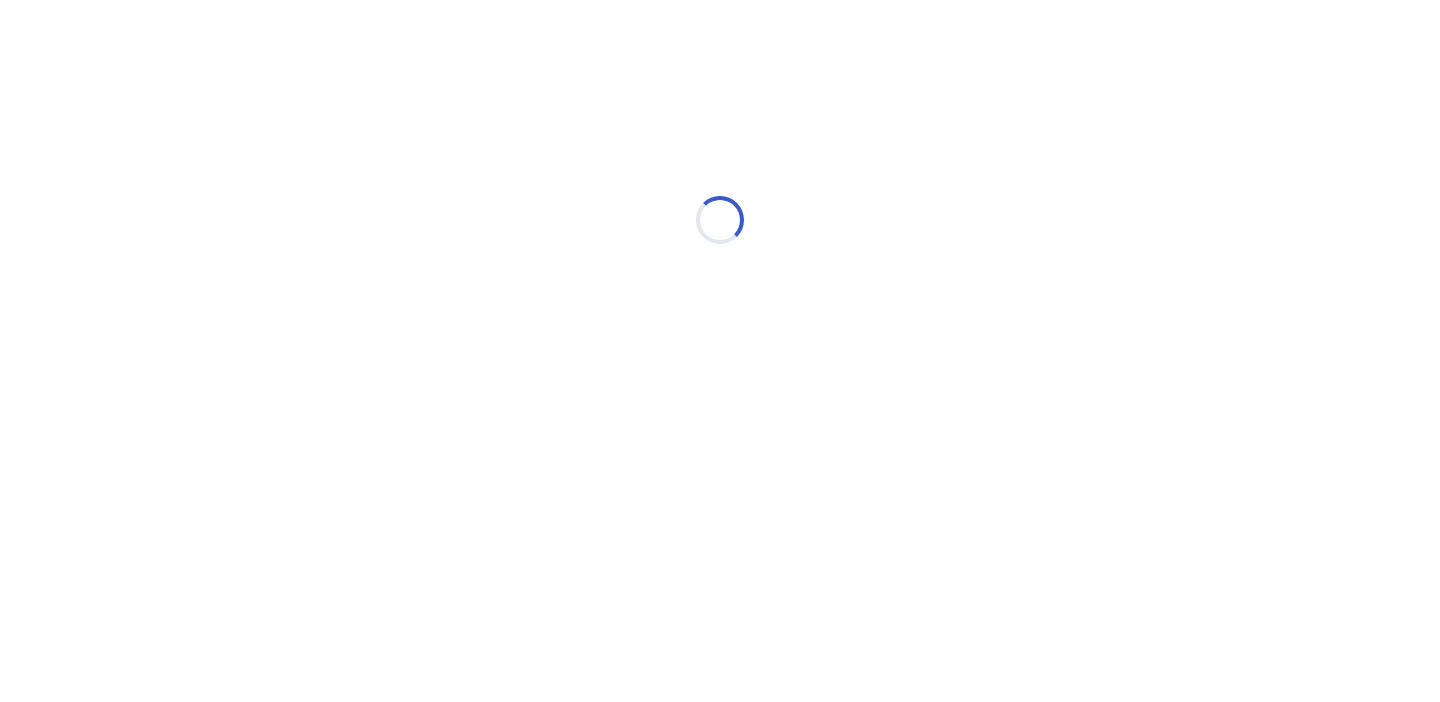 scroll, scrollTop: 0, scrollLeft: 0, axis: both 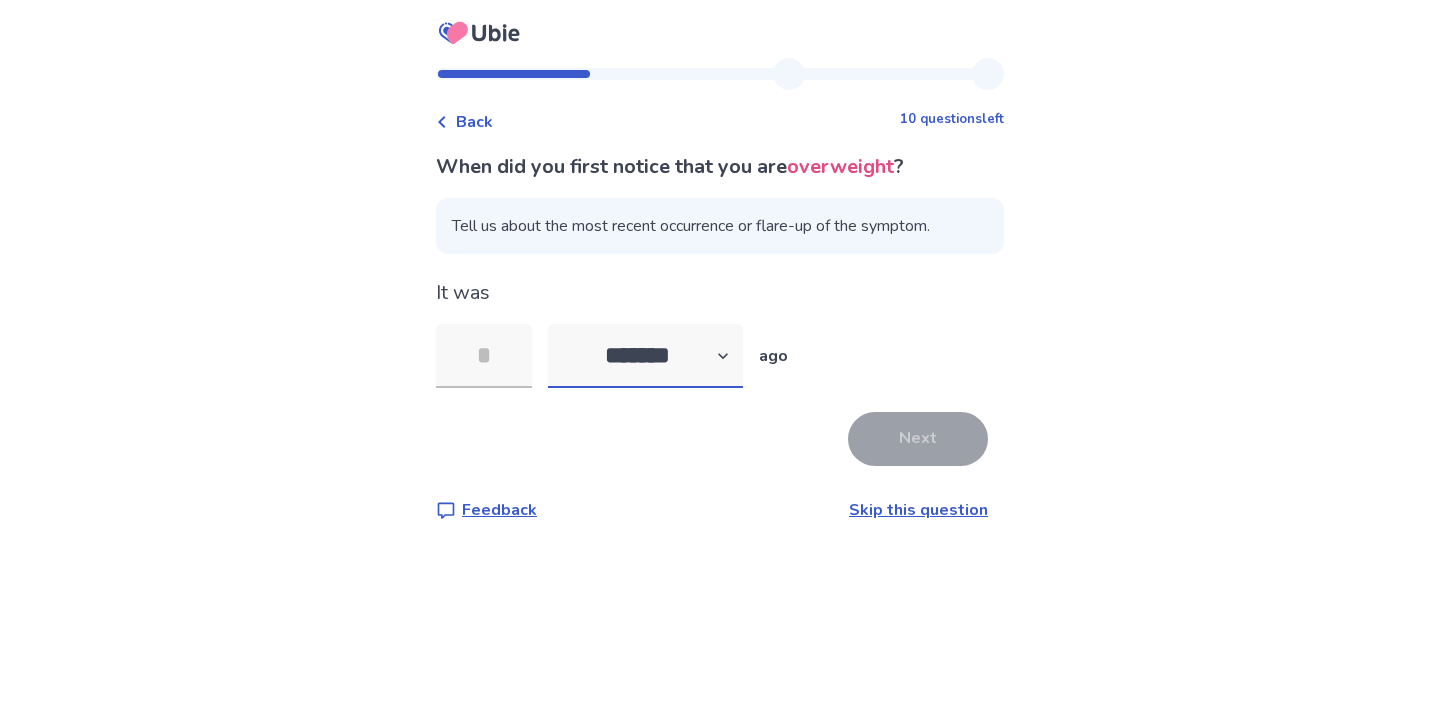 select on "*" 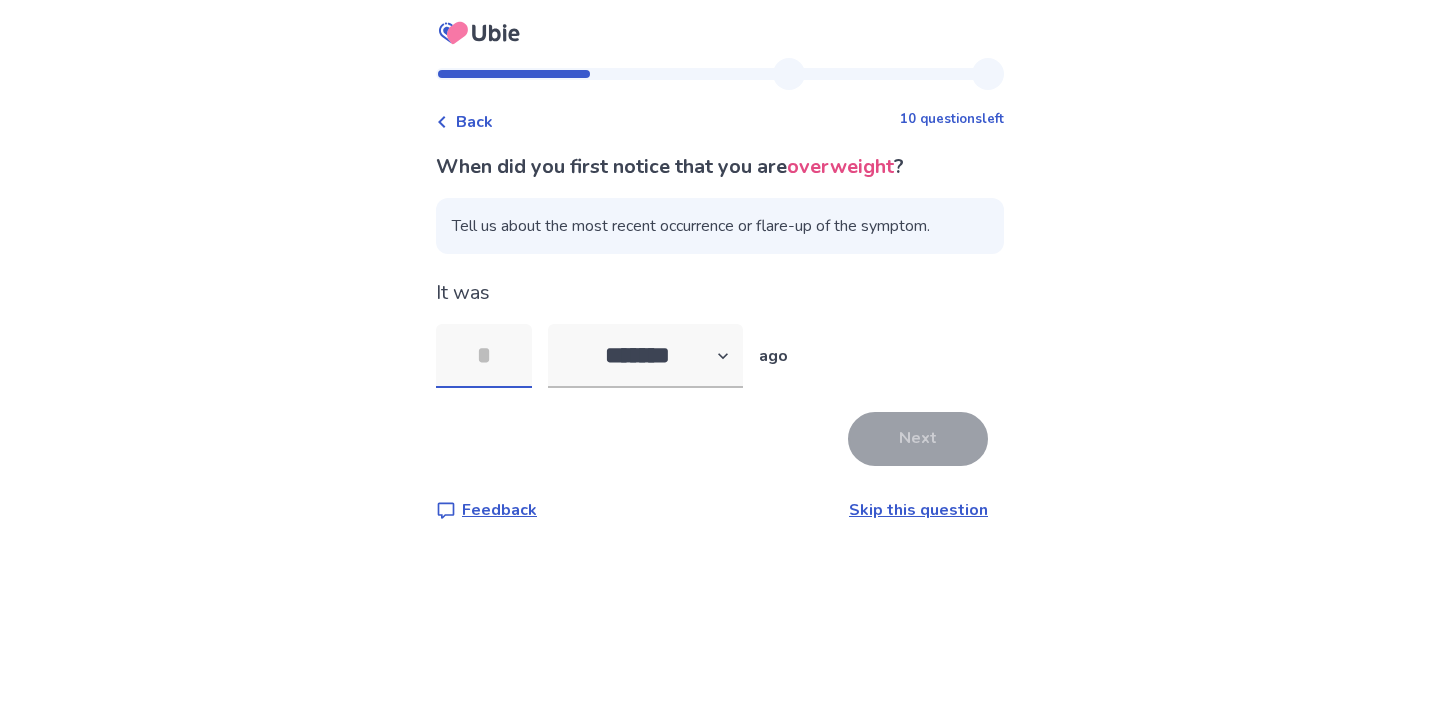 click at bounding box center (484, 356) 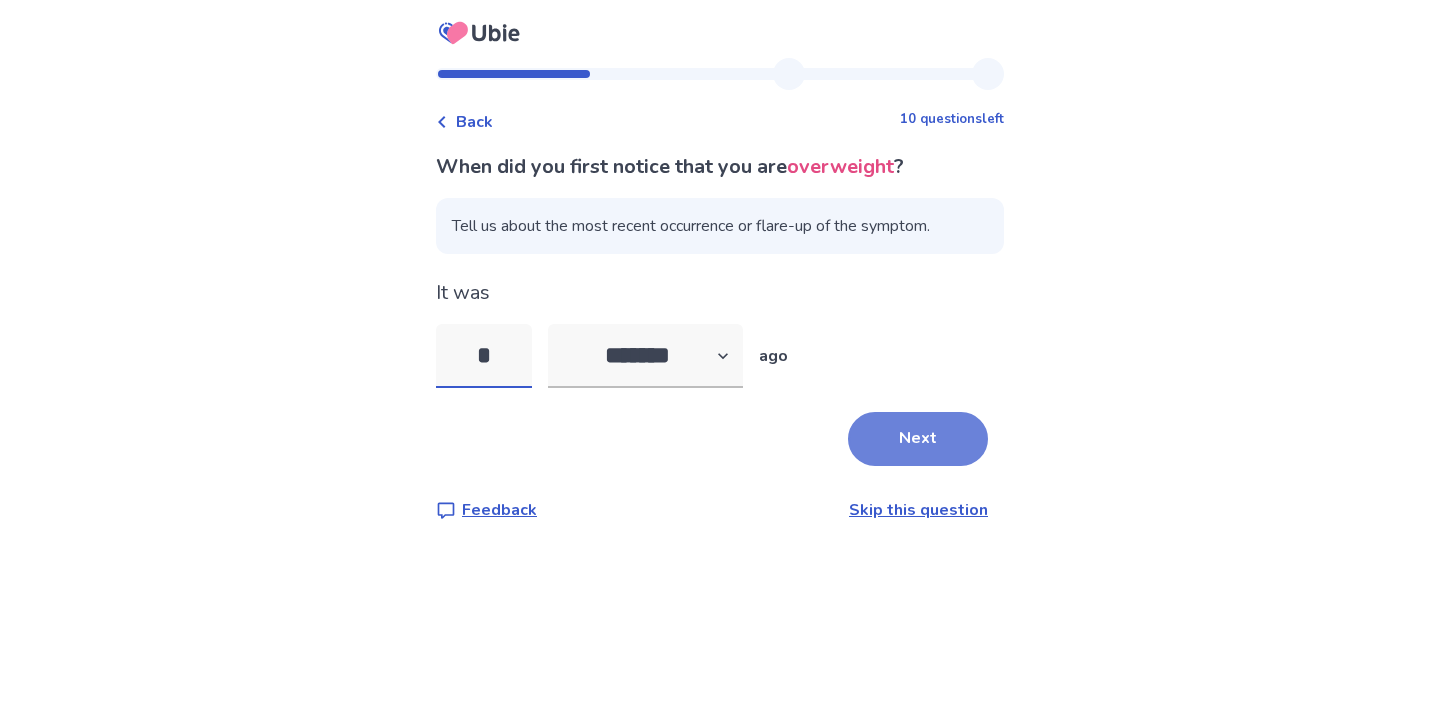 type on "*" 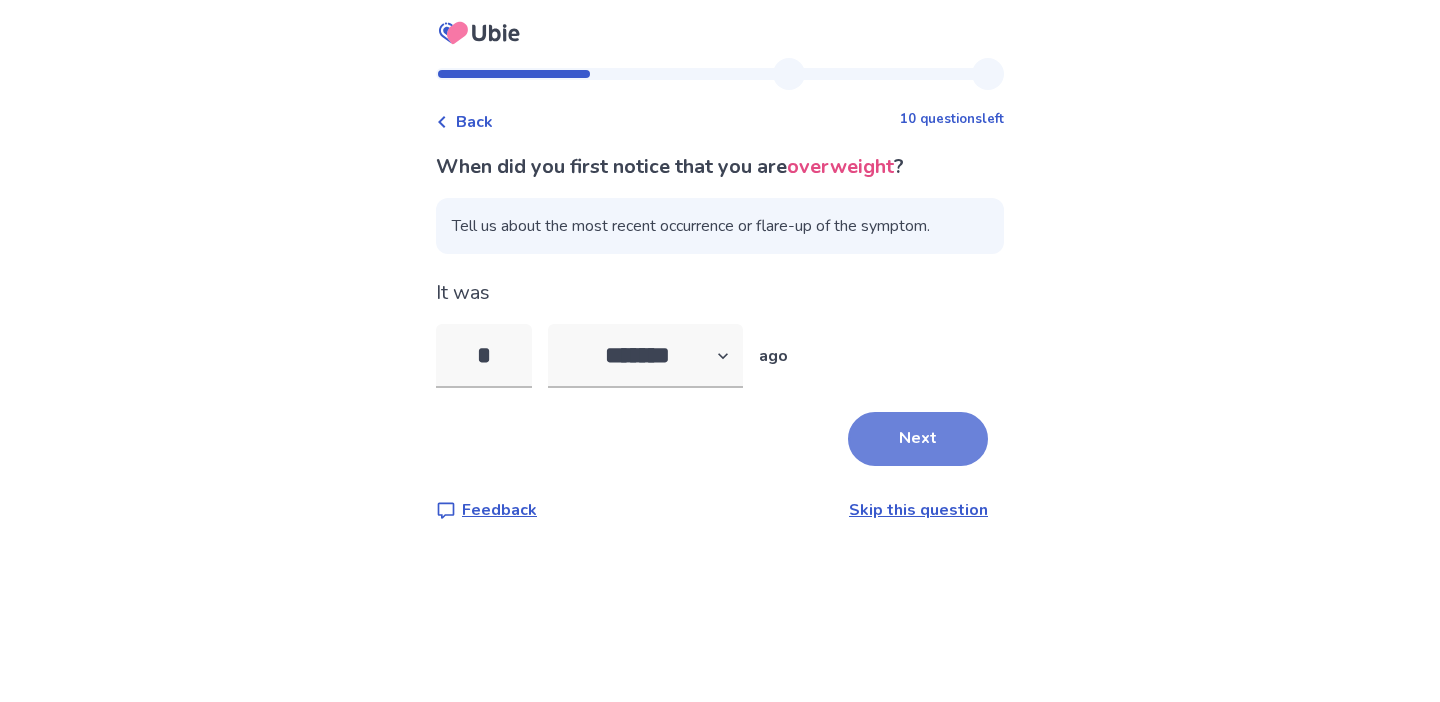 click on "Next" at bounding box center [918, 439] 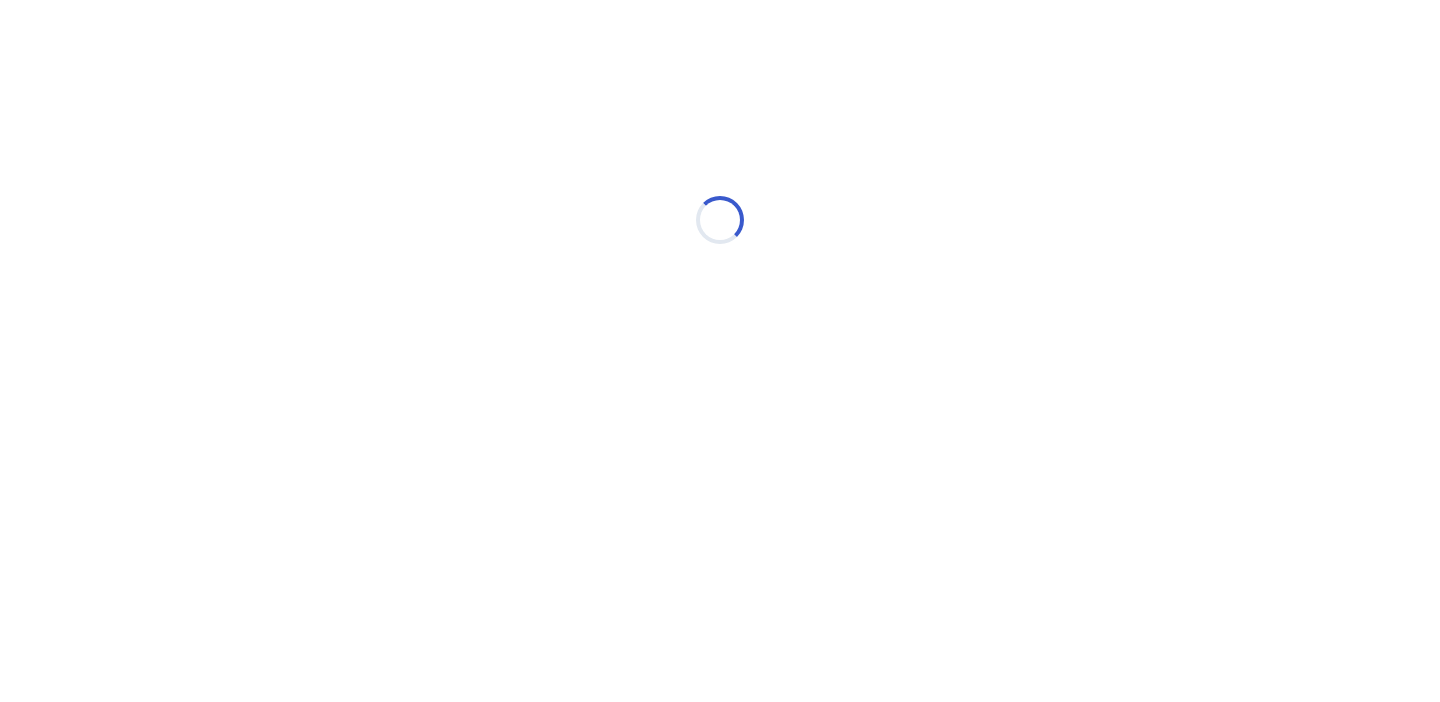 select on "*" 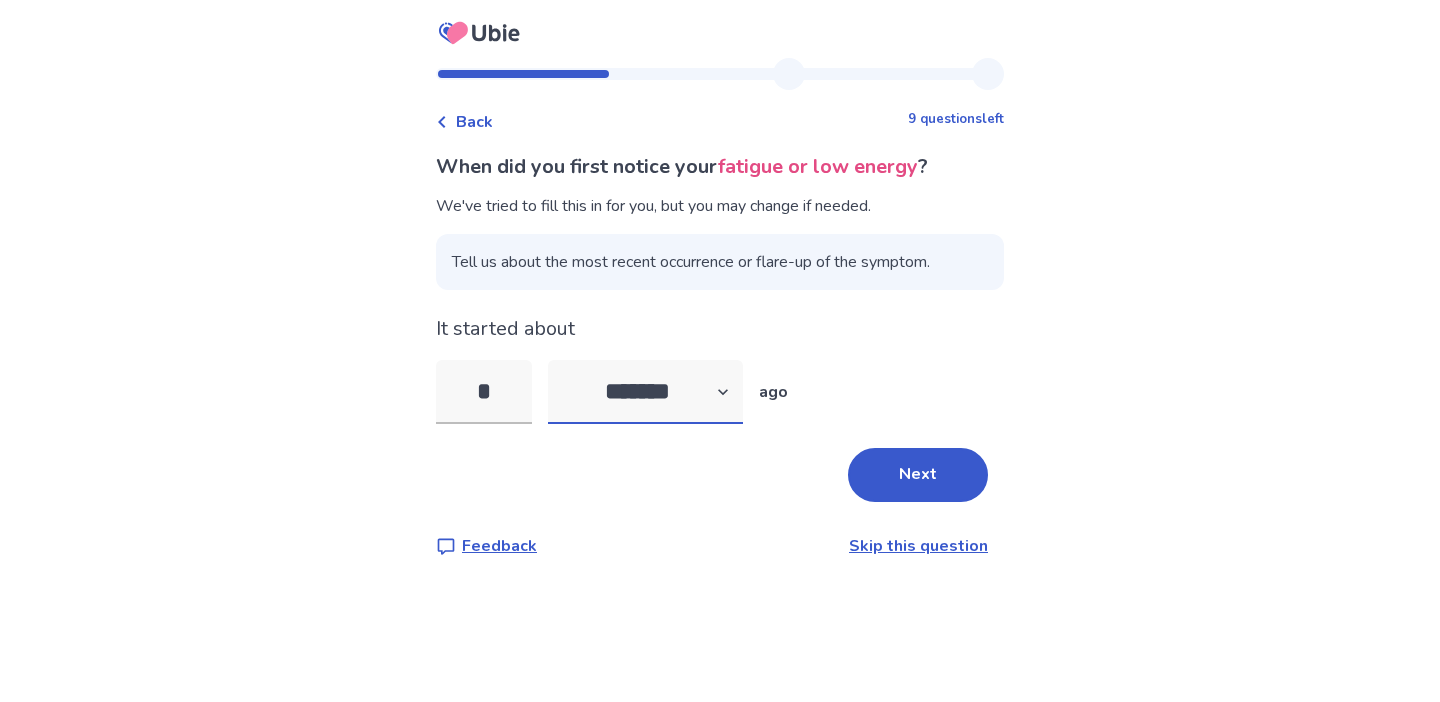 select 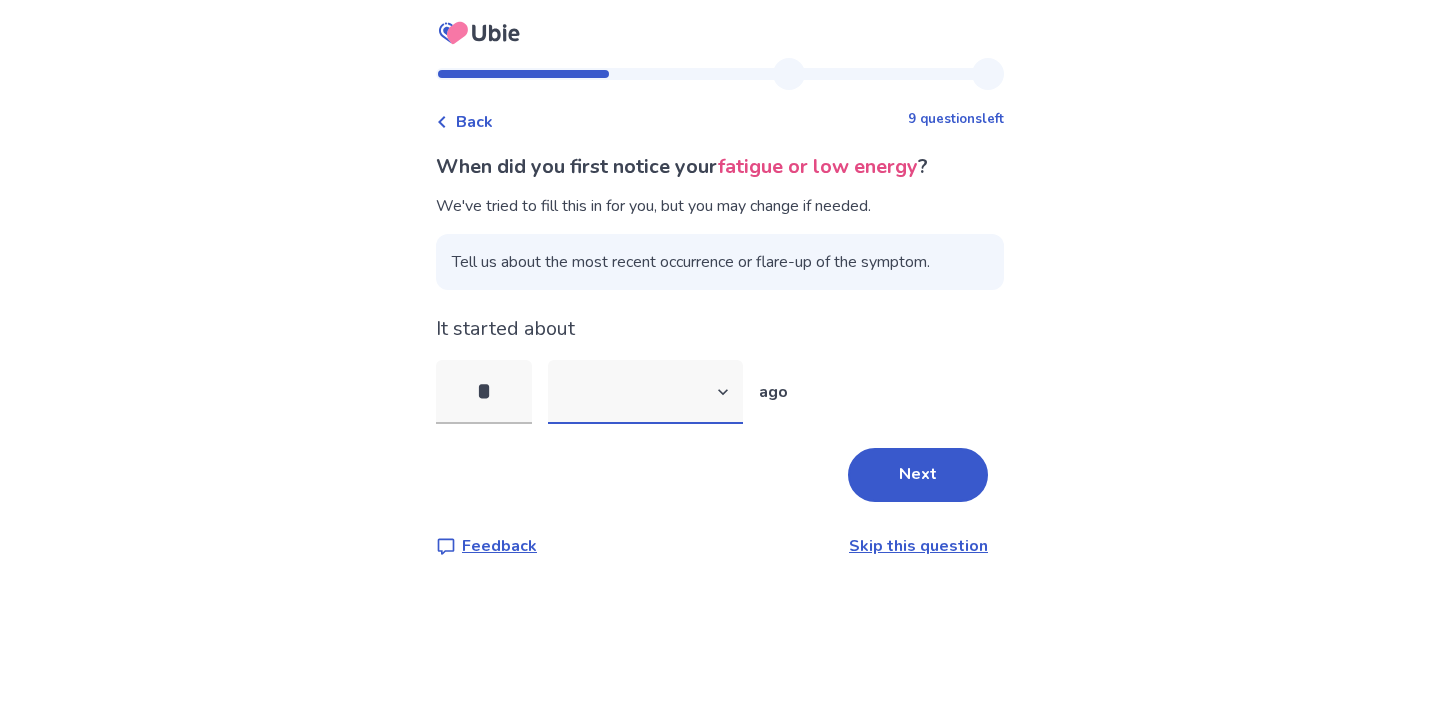 type 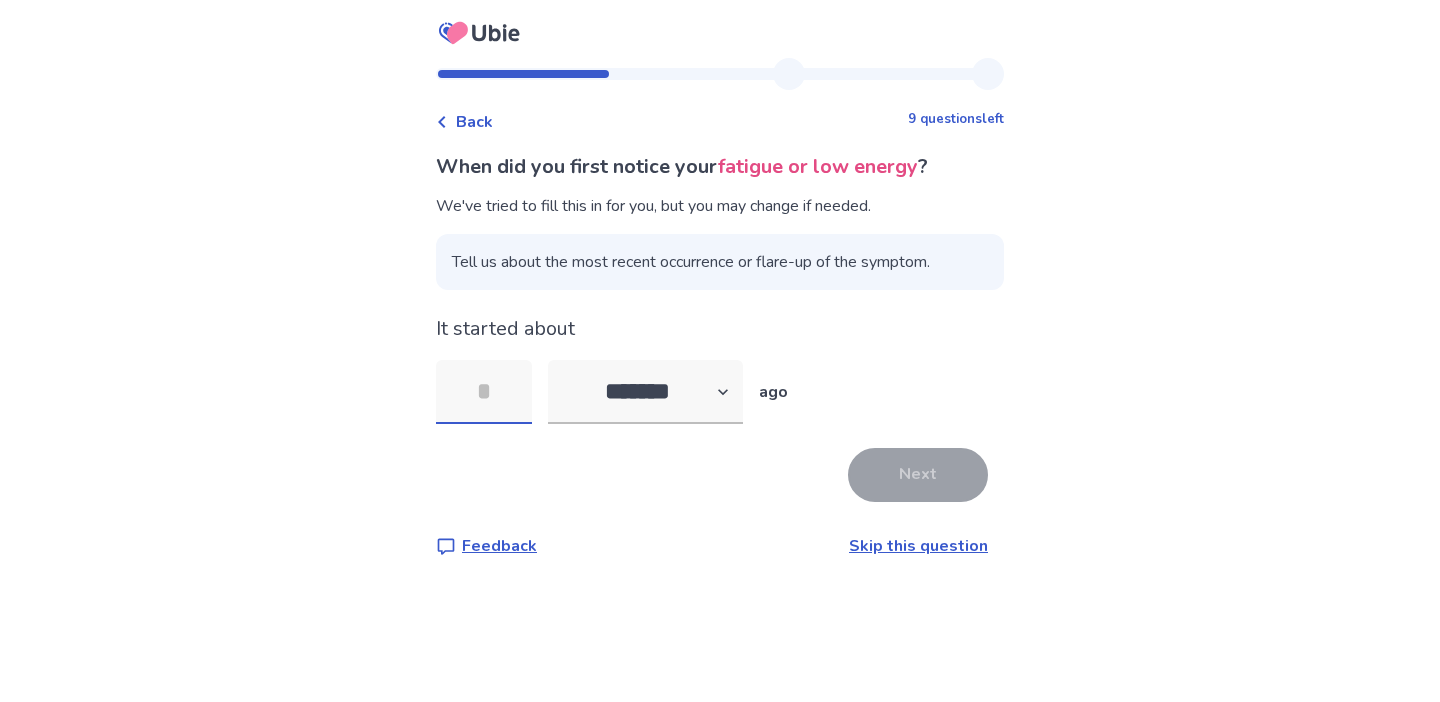 click at bounding box center [484, 392] 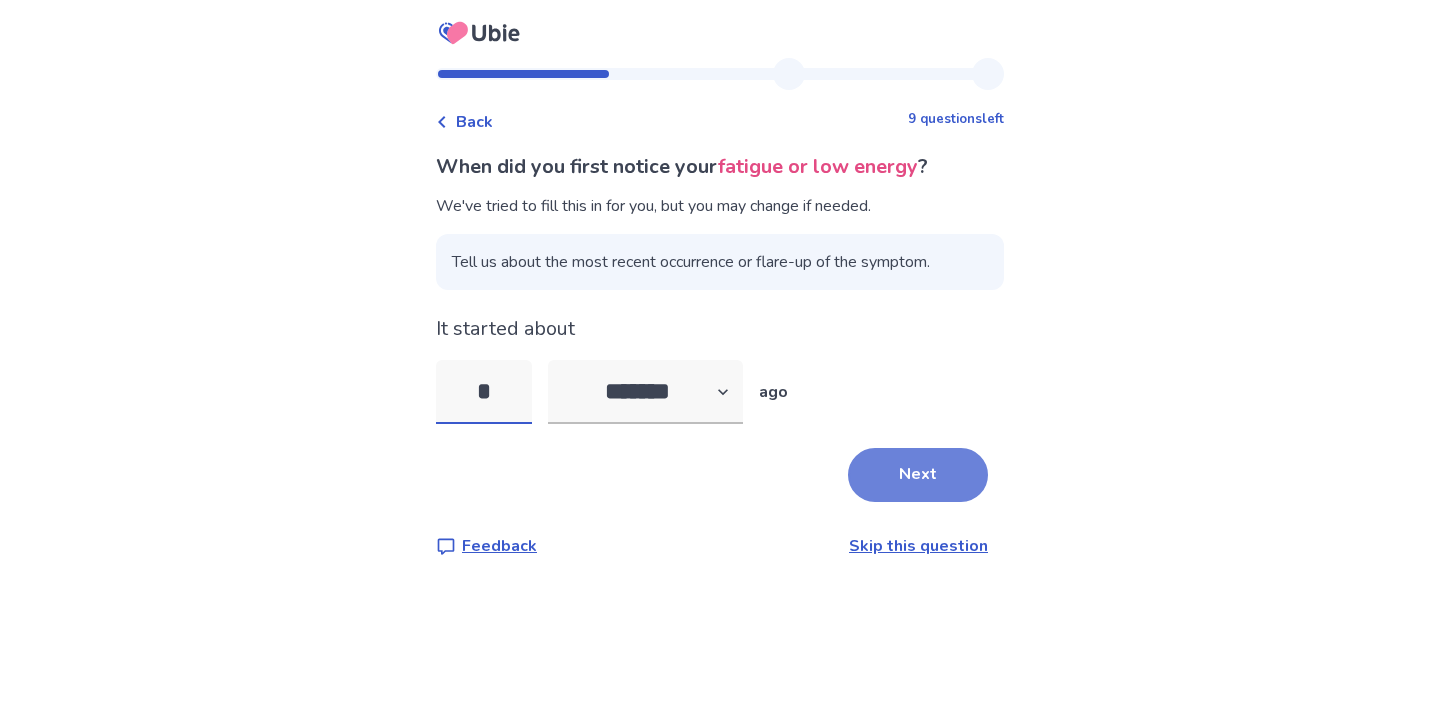 type on "*" 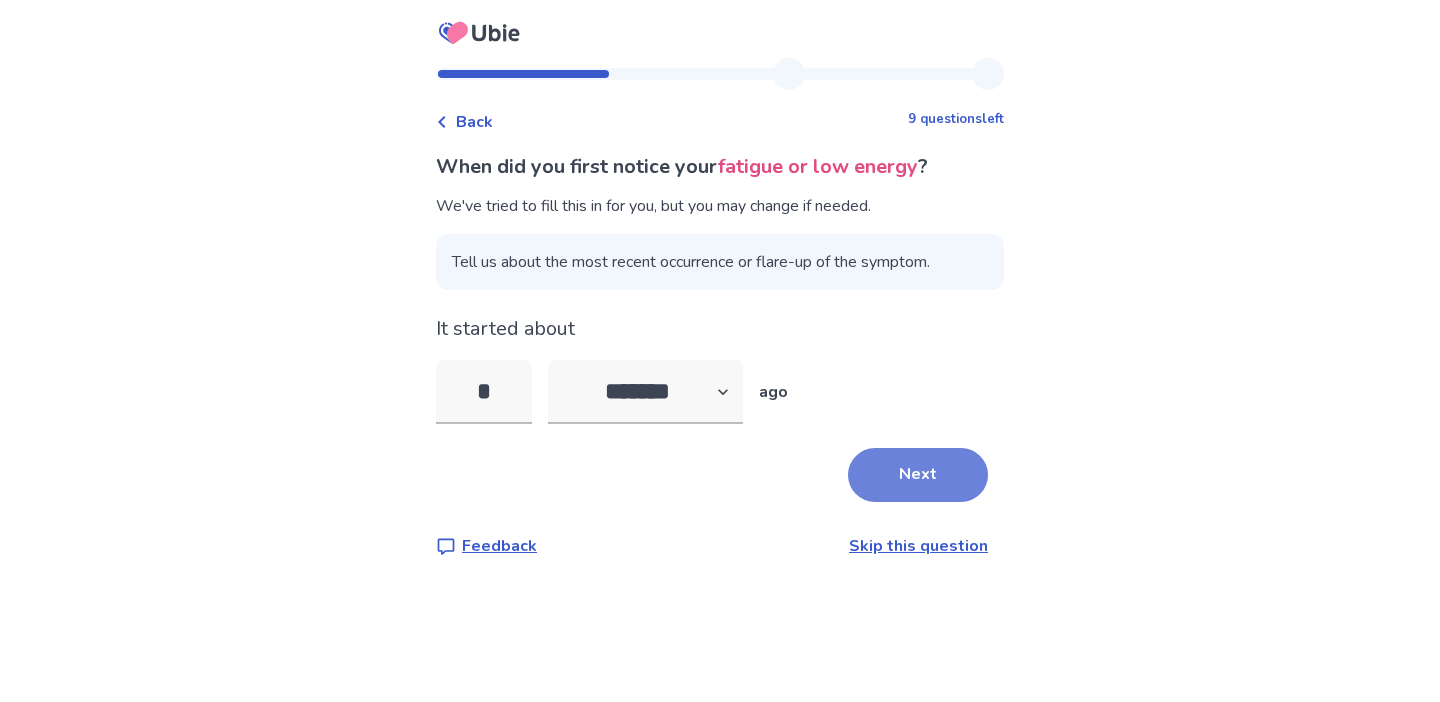 click on "Next" at bounding box center (918, 475) 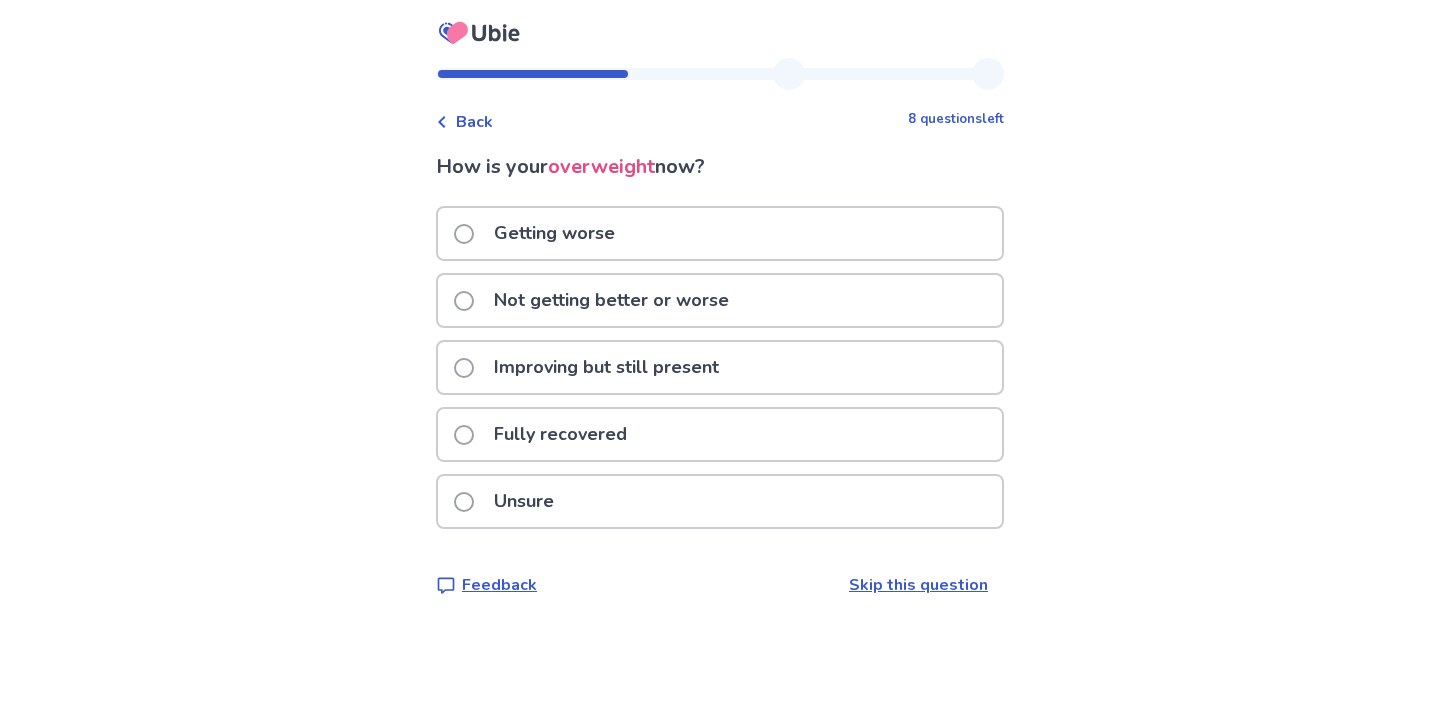 click on "Improving but still present" at bounding box center [720, 367] 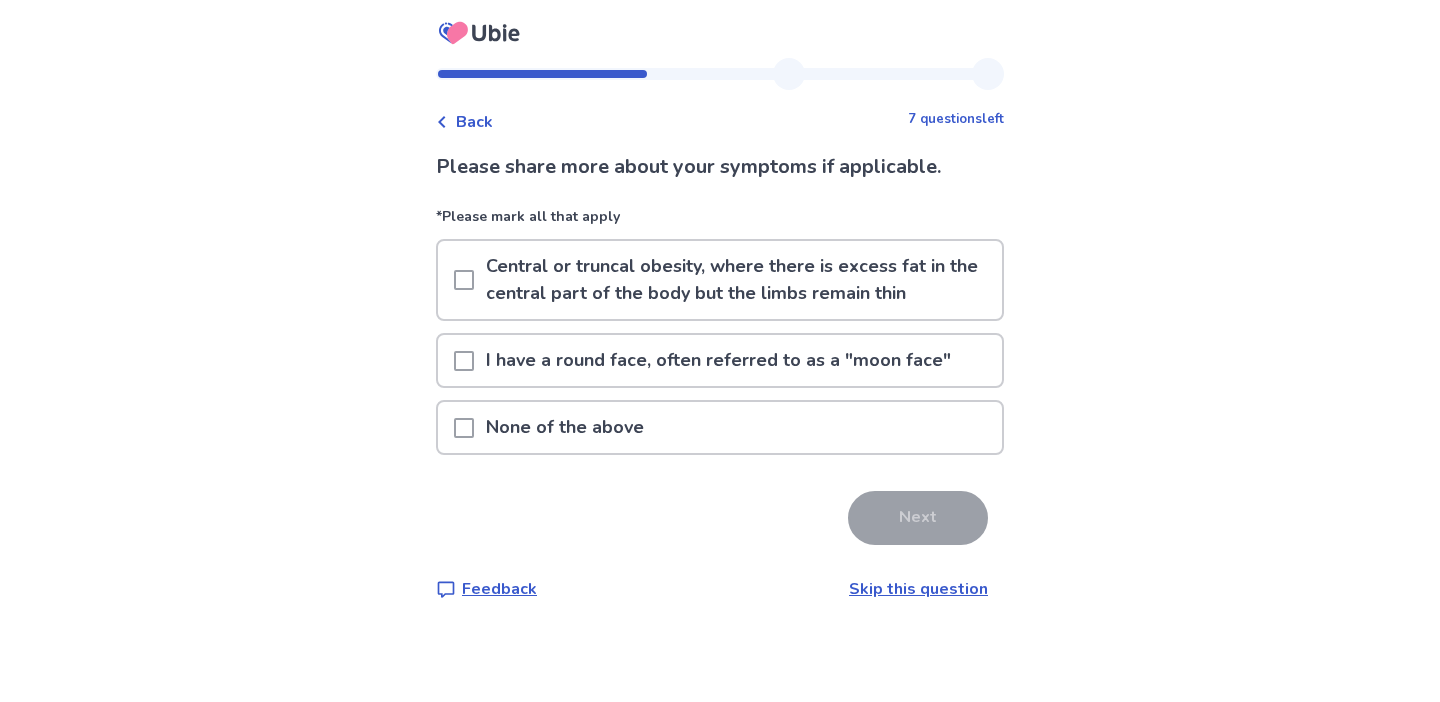 click on "I have a round face, often referred to as a "moon face"" 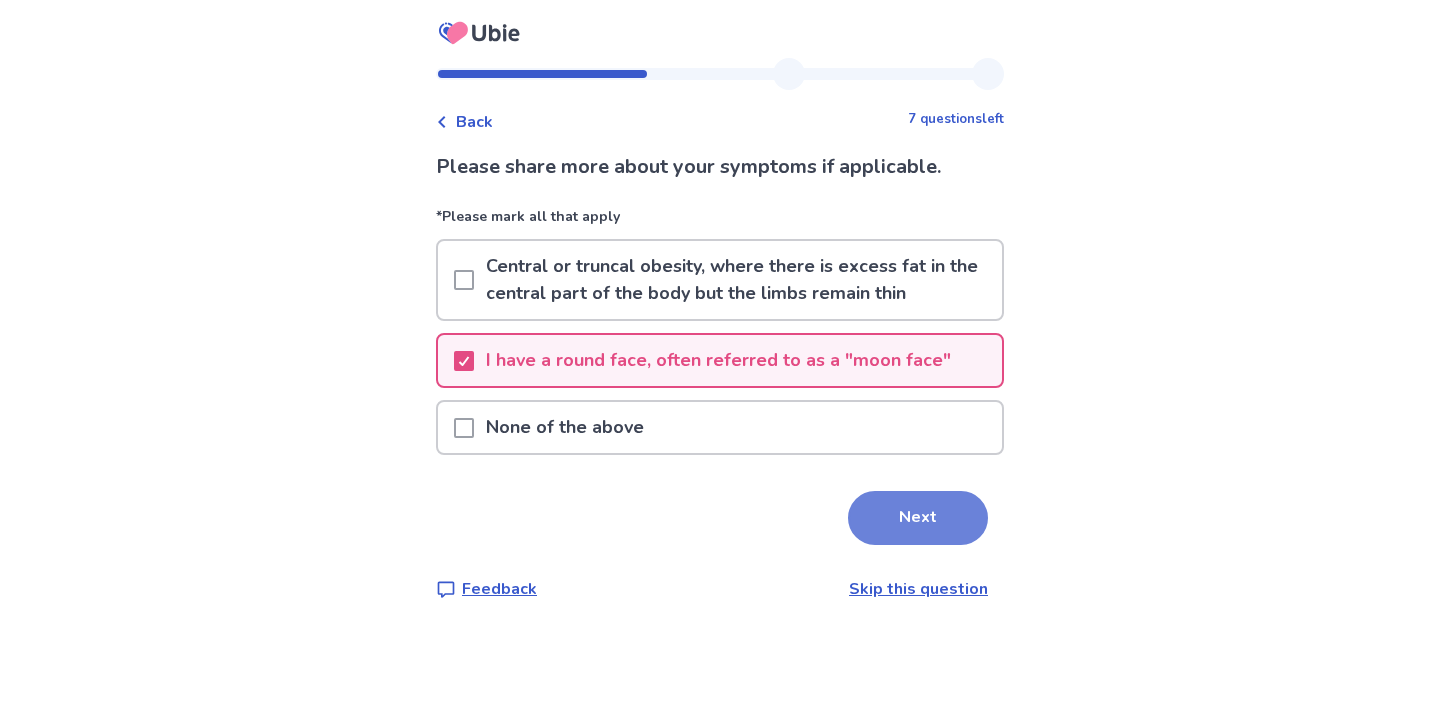 click on "Next" 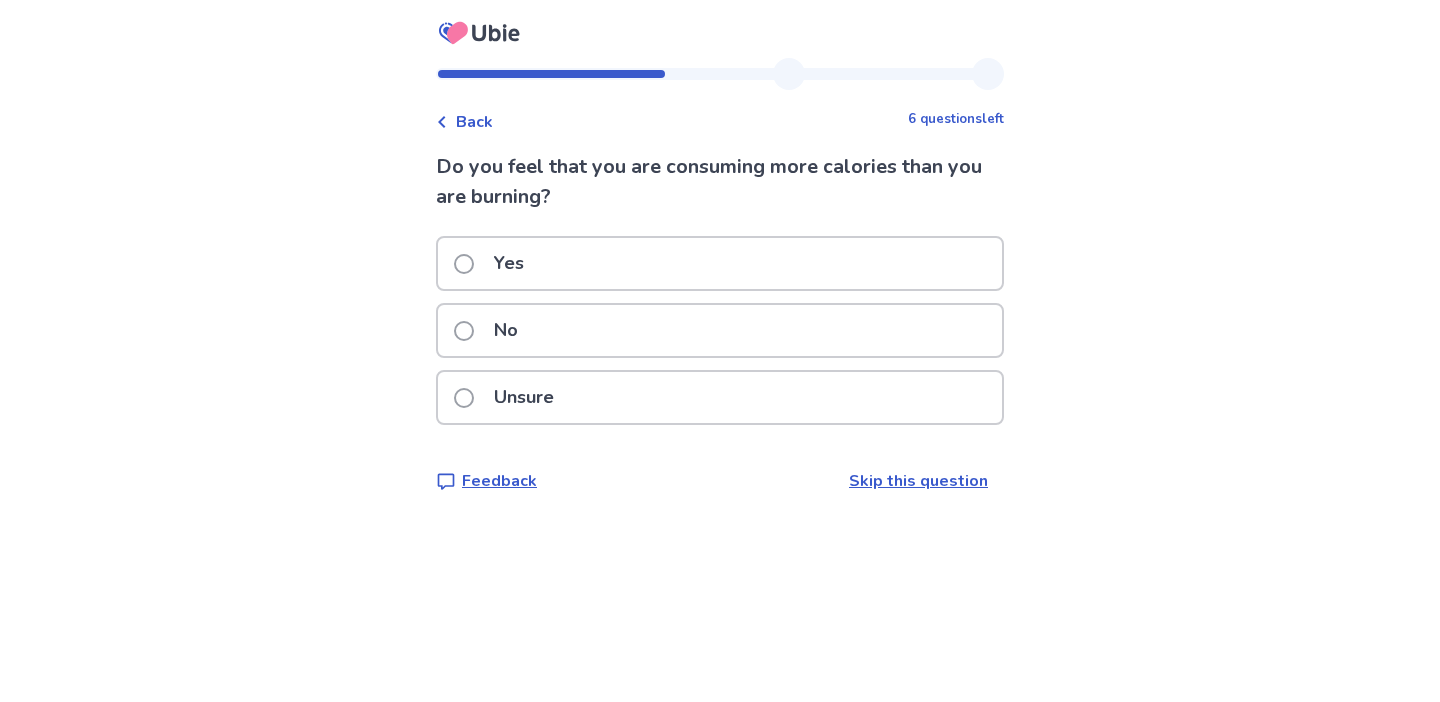 click on "Unsure" at bounding box center (720, 397) 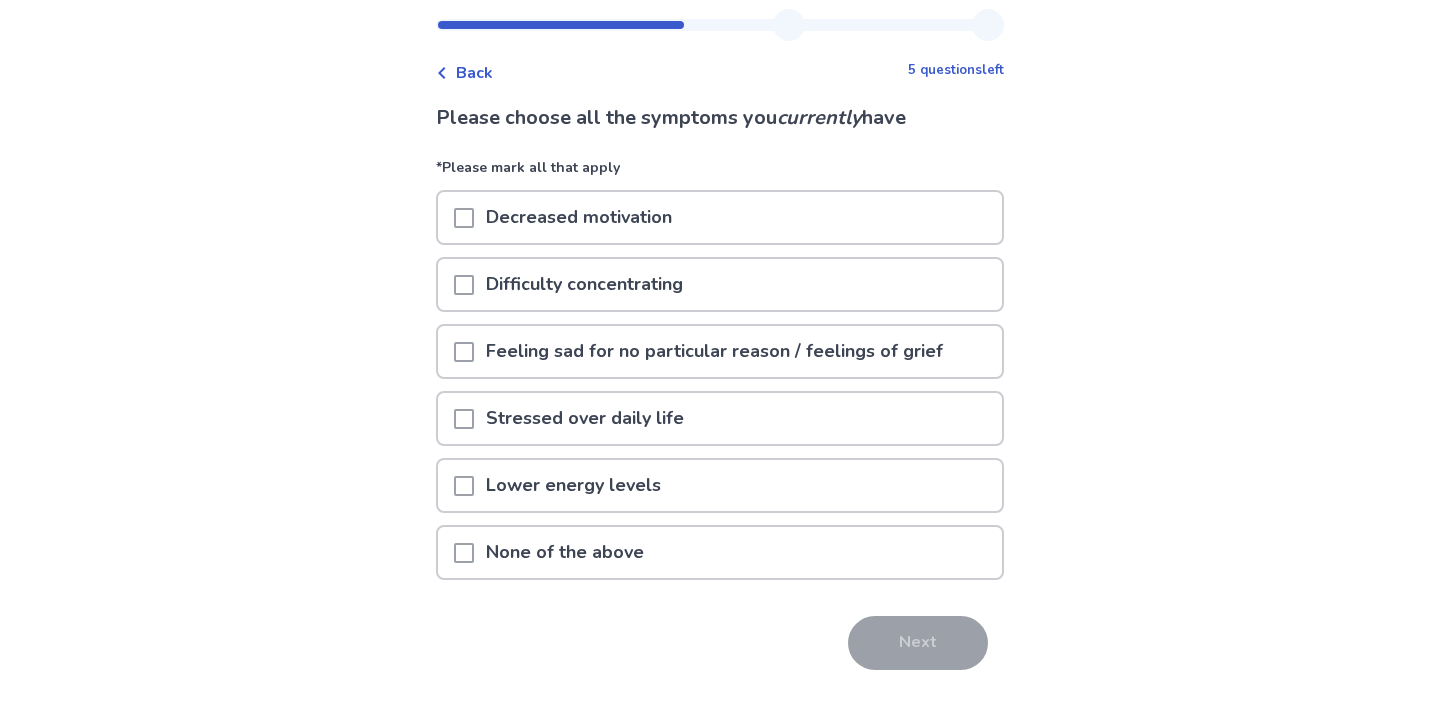 scroll, scrollTop: 68, scrollLeft: 0, axis: vertical 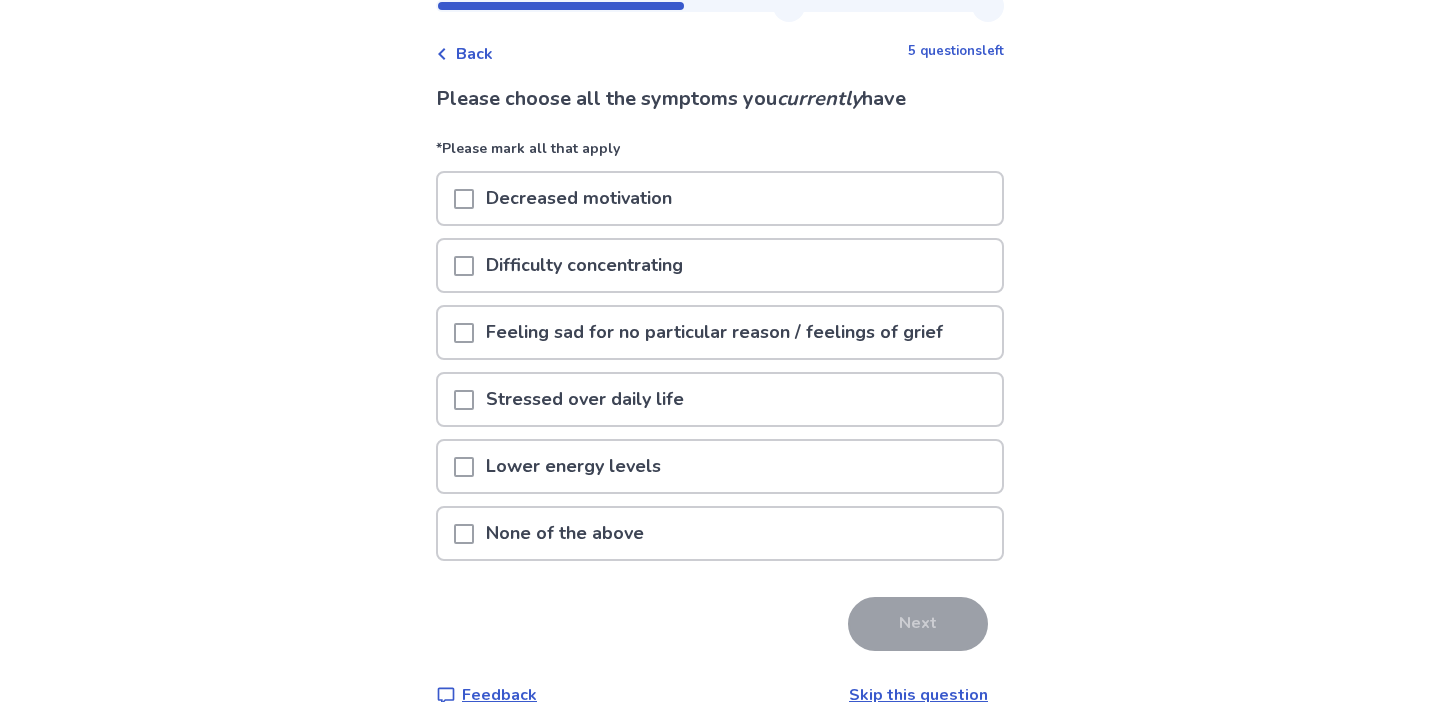 click on "Lower energy levels" at bounding box center [720, 466] 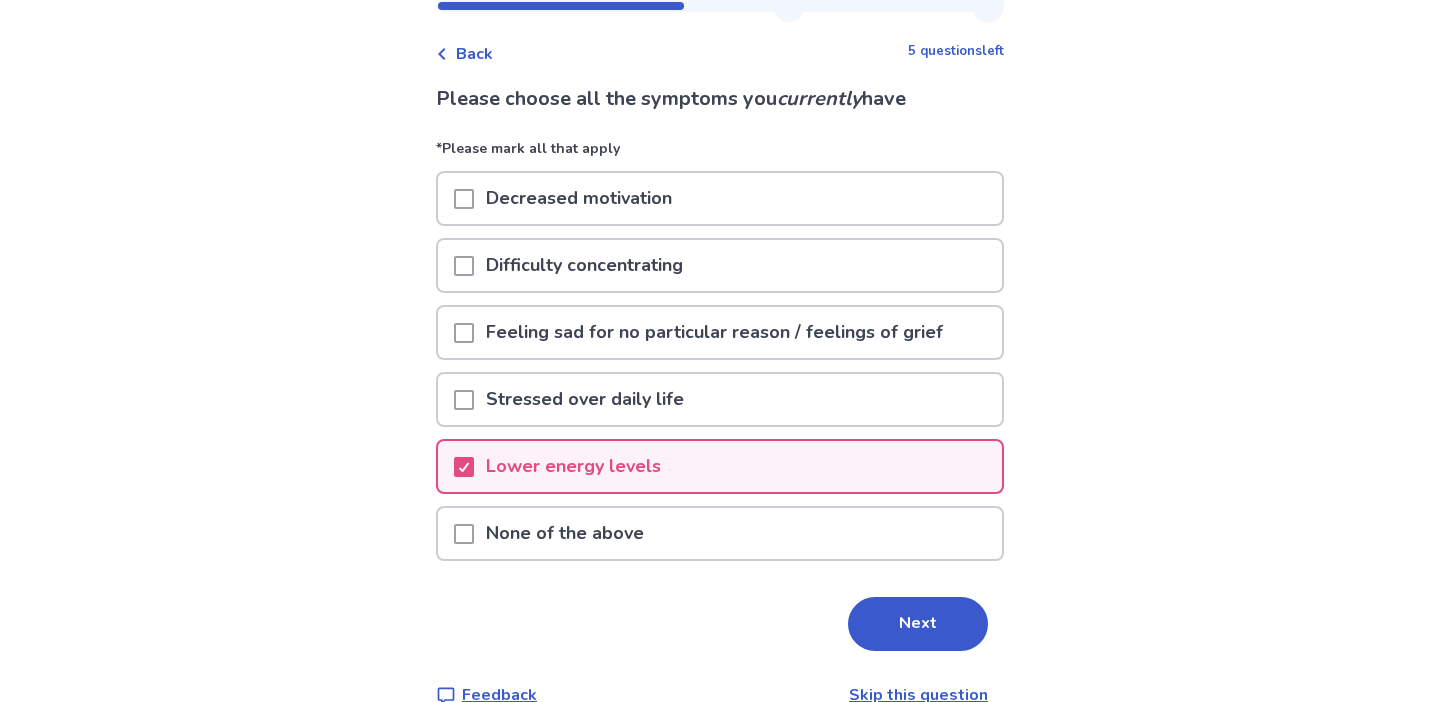 click on "Stressed over daily life" at bounding box center [720, 399] 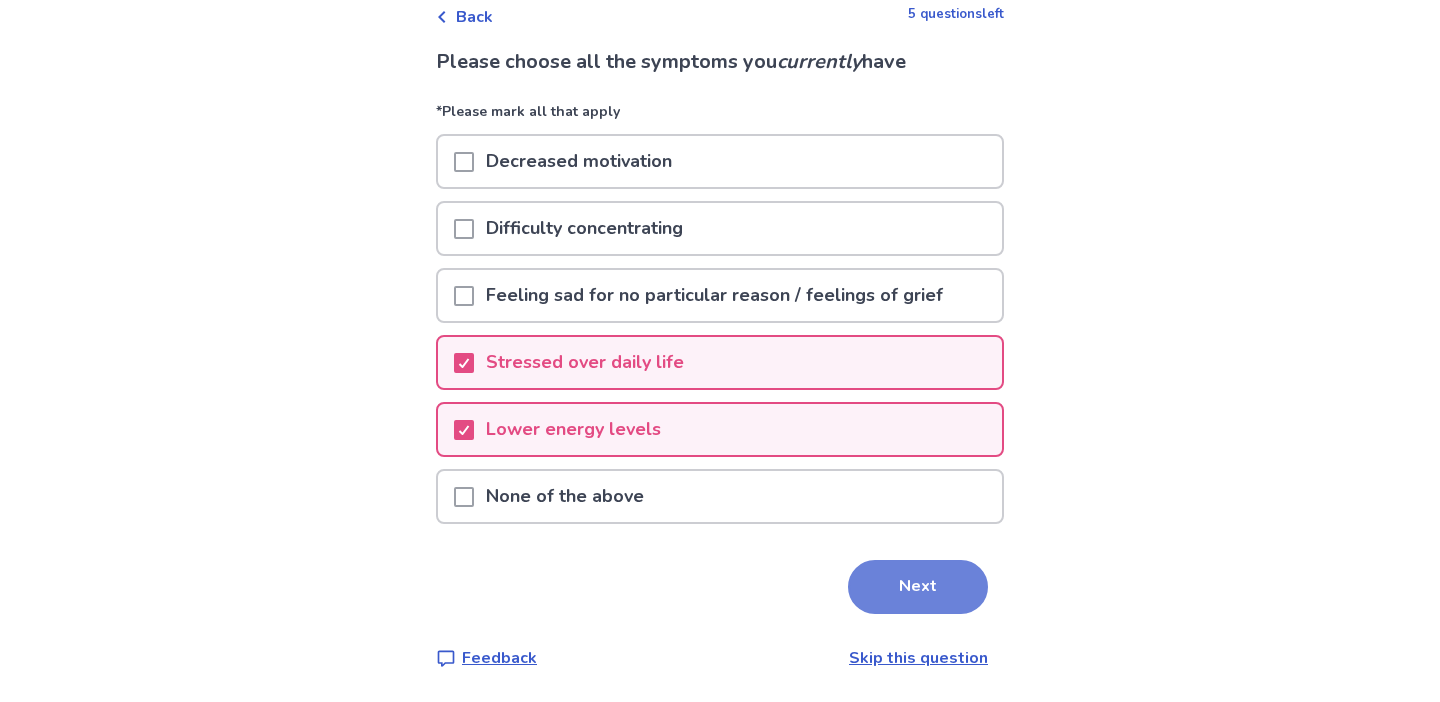 scroll, scrollTop: 105, scrollLeft: 0, axis: vertical 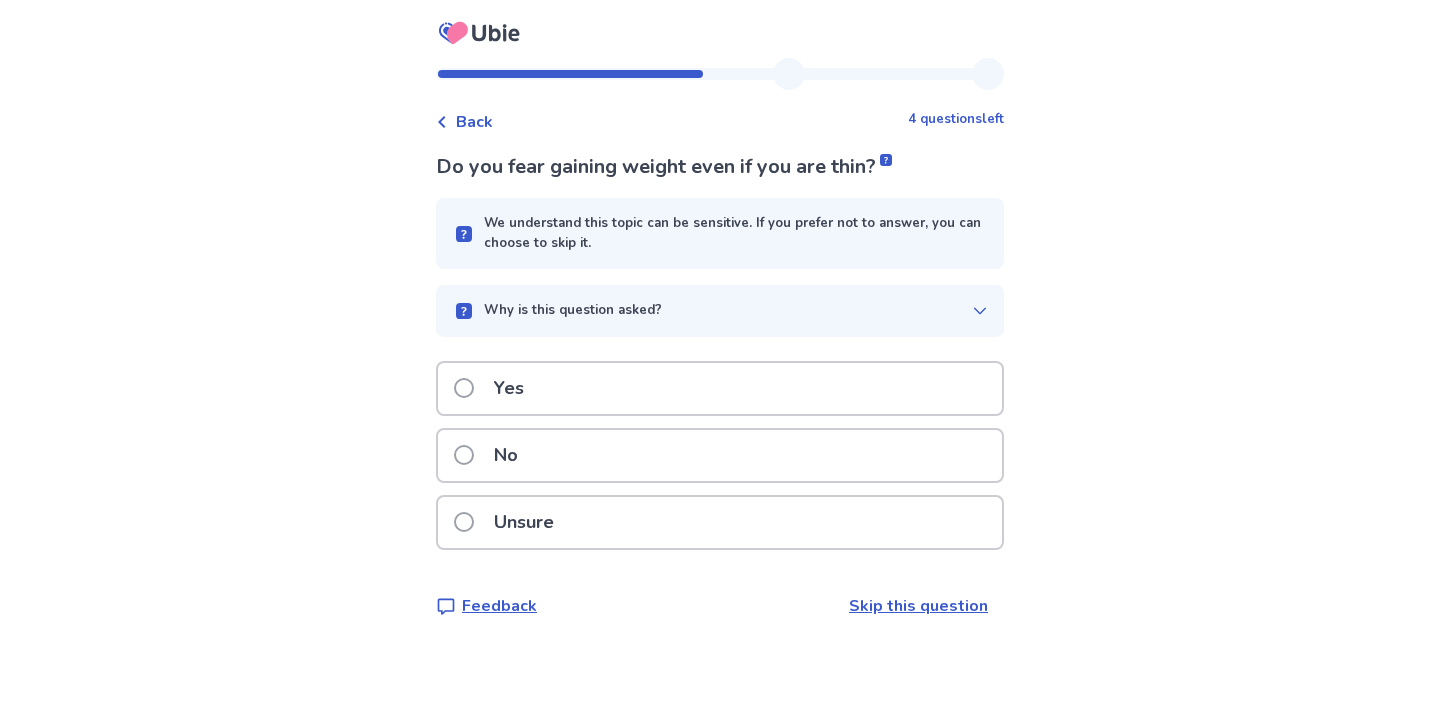 click on "Yes" at bounding box center [720, 388] 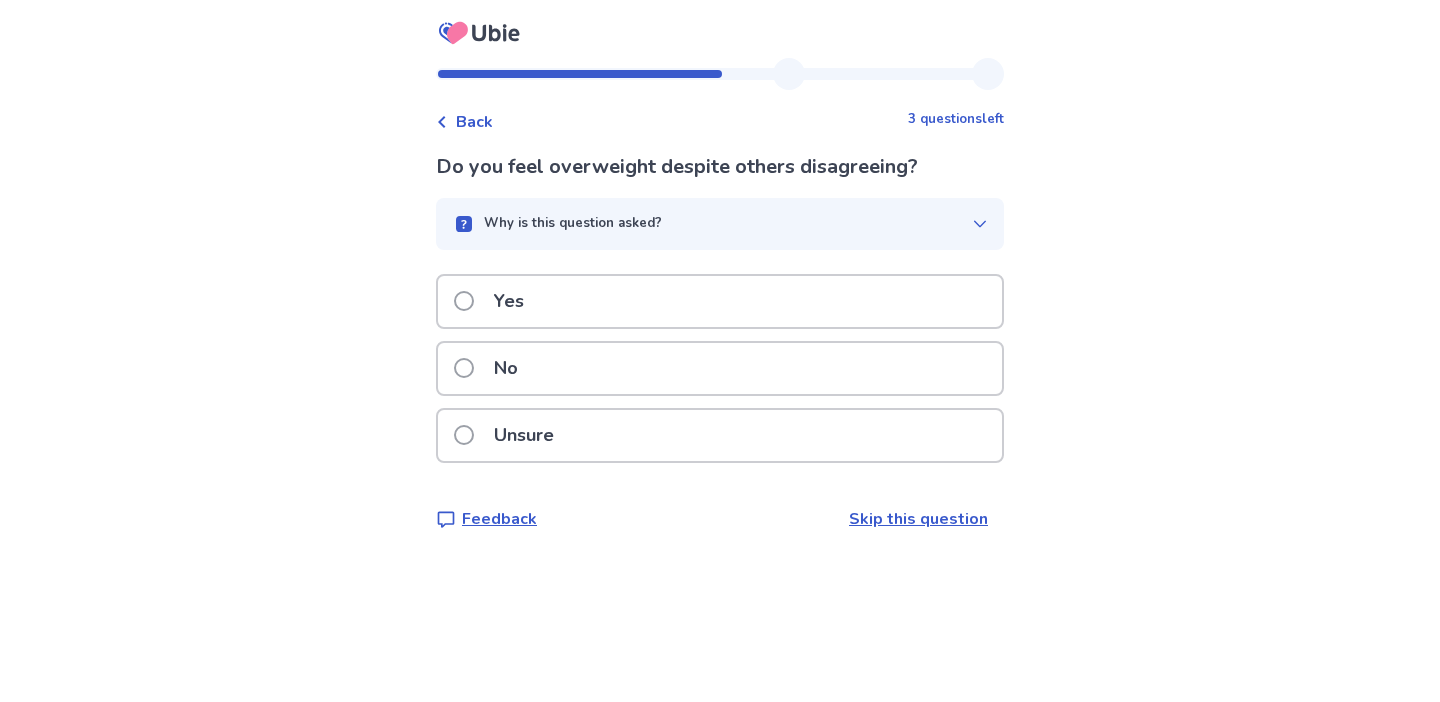 click on "No" at bounding box center [720, 368] 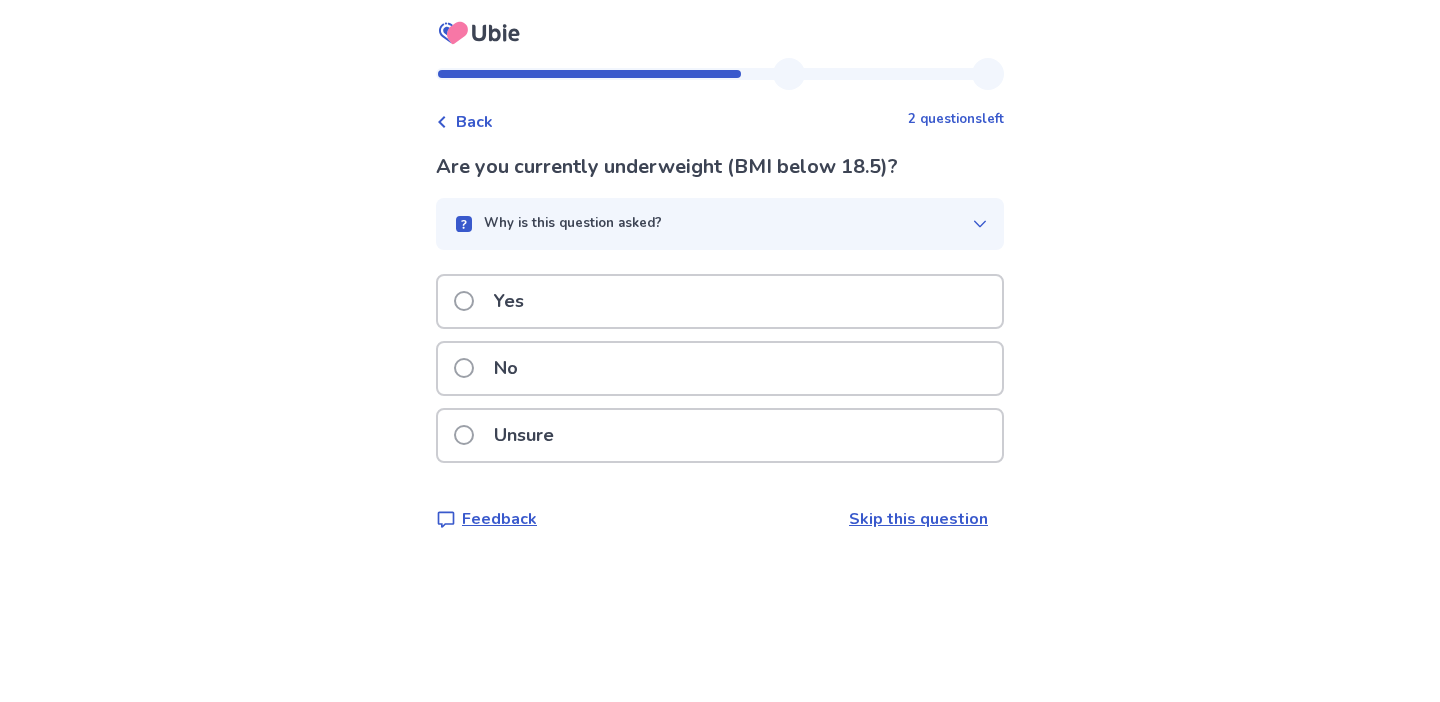 click on "No" at bounding box center [720, 368] 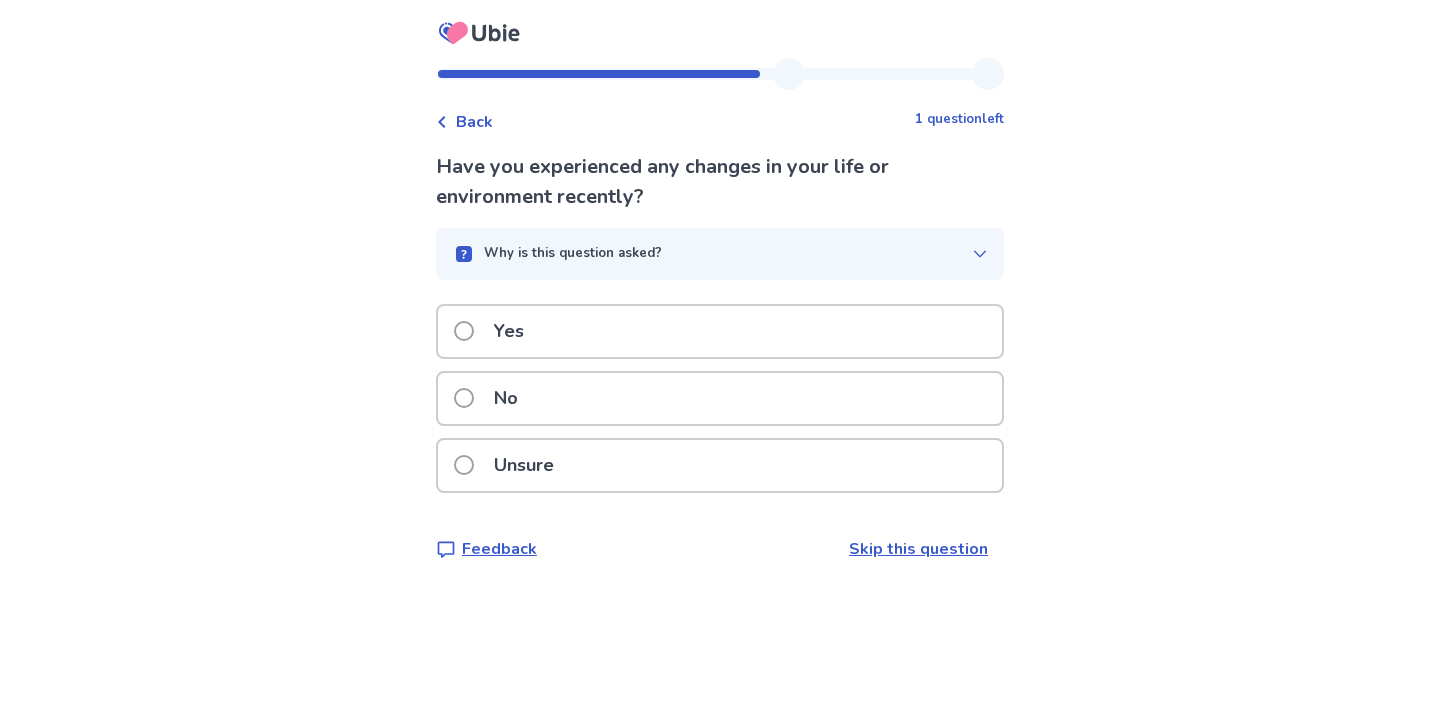 click on "No" at bounding box center (720, 398) 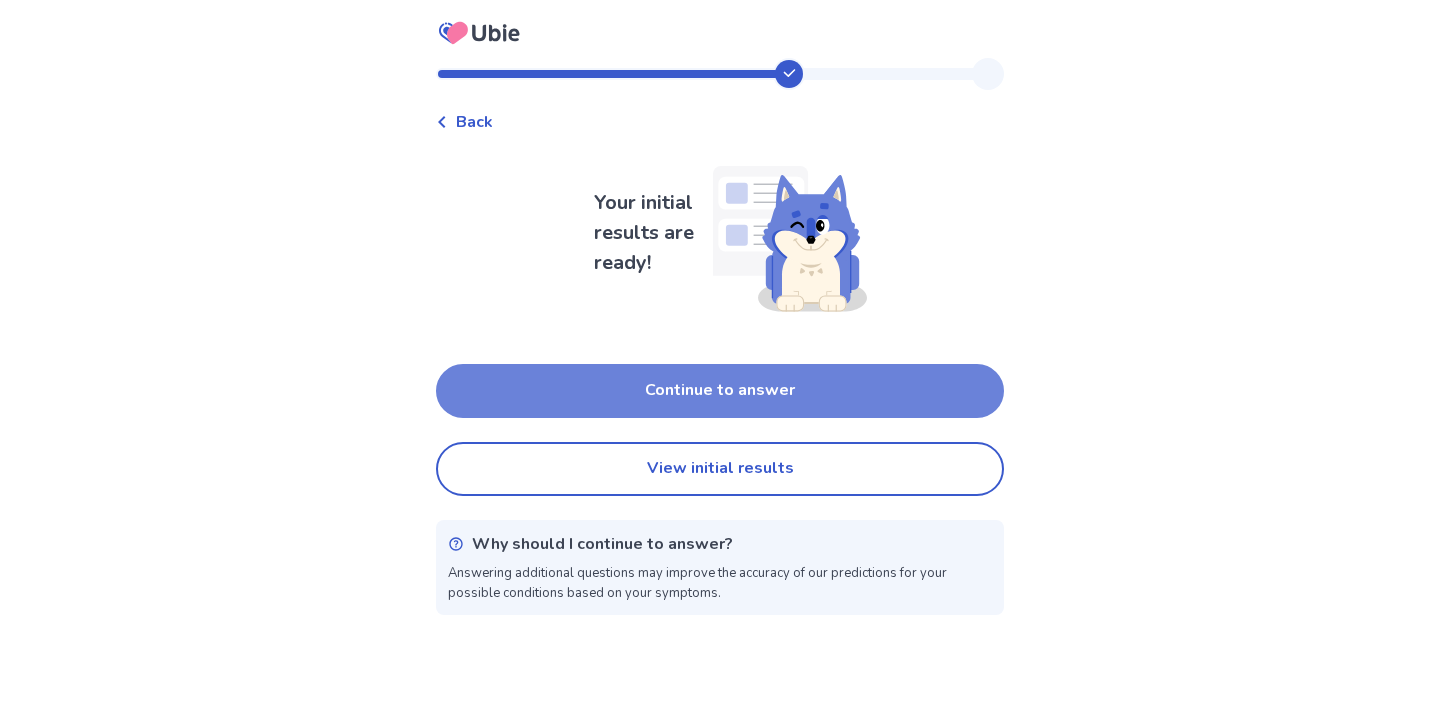 click on "Continue to answer" at bounding box center (720, 391) 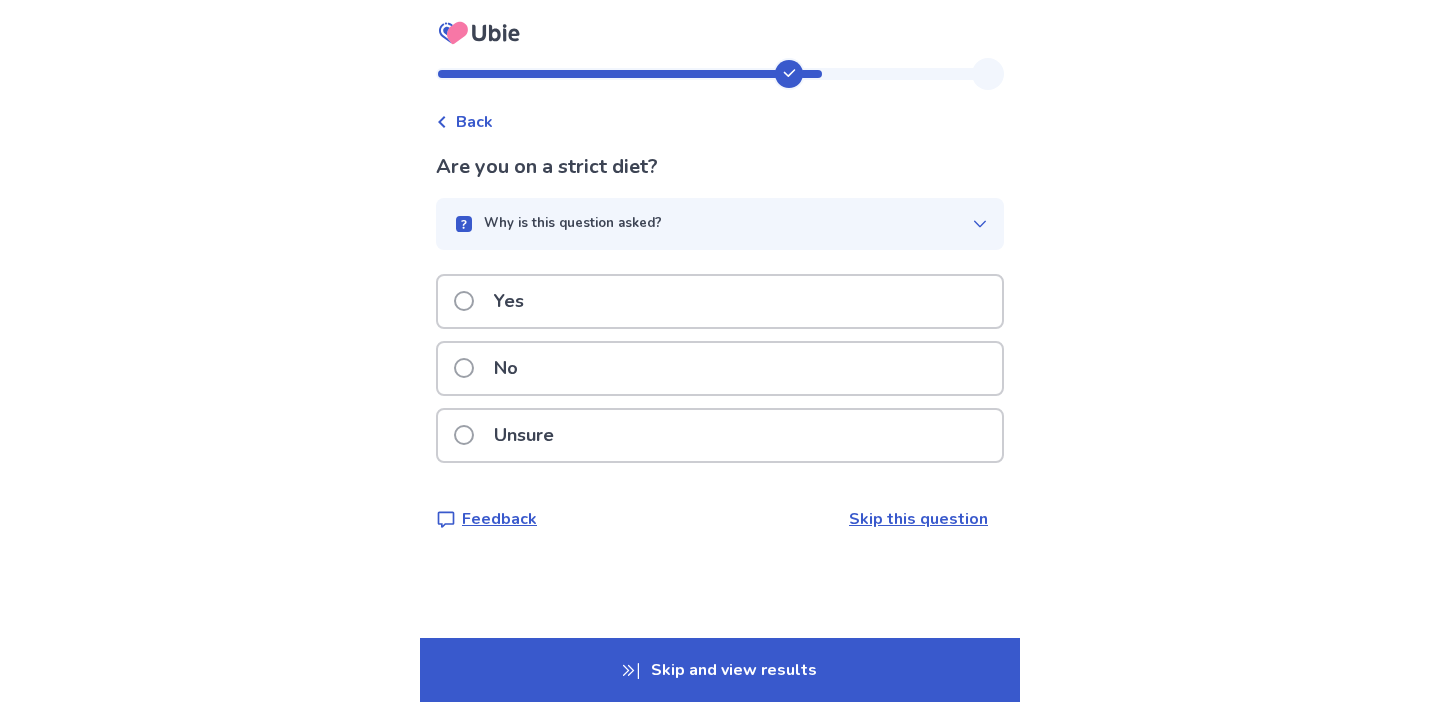 click on "No" at bounding box center (720, 368) 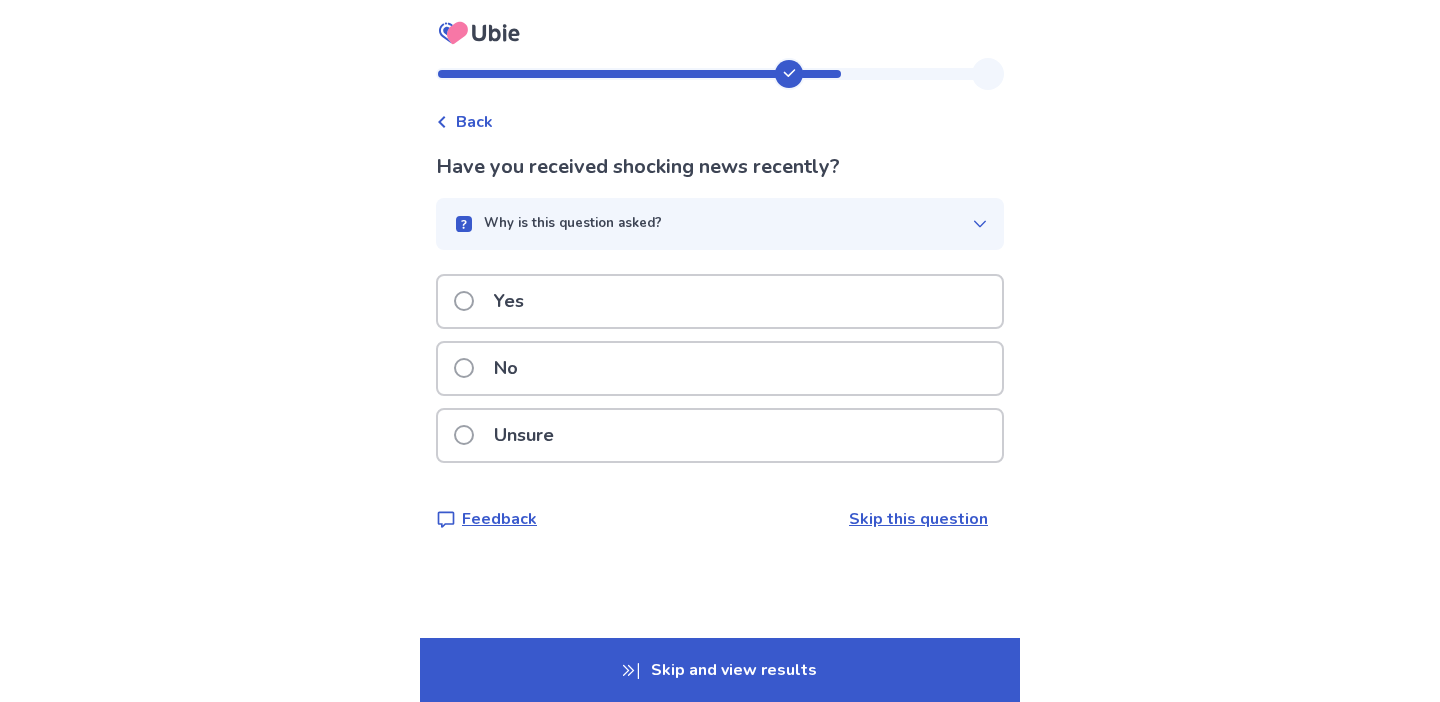 click on "No" at bounding box center (720, 368) 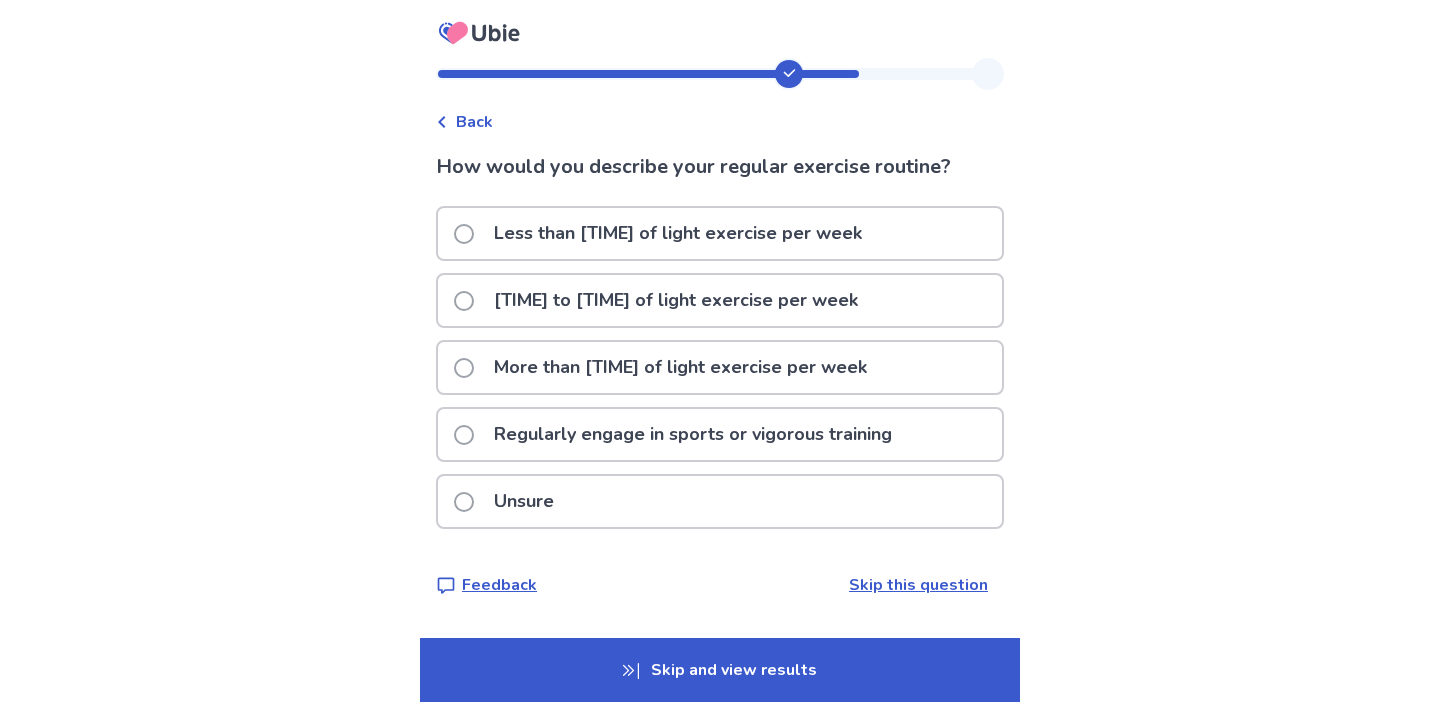 click on "More than 2 hours of light exercise per week" at bounding box center [680, 367] 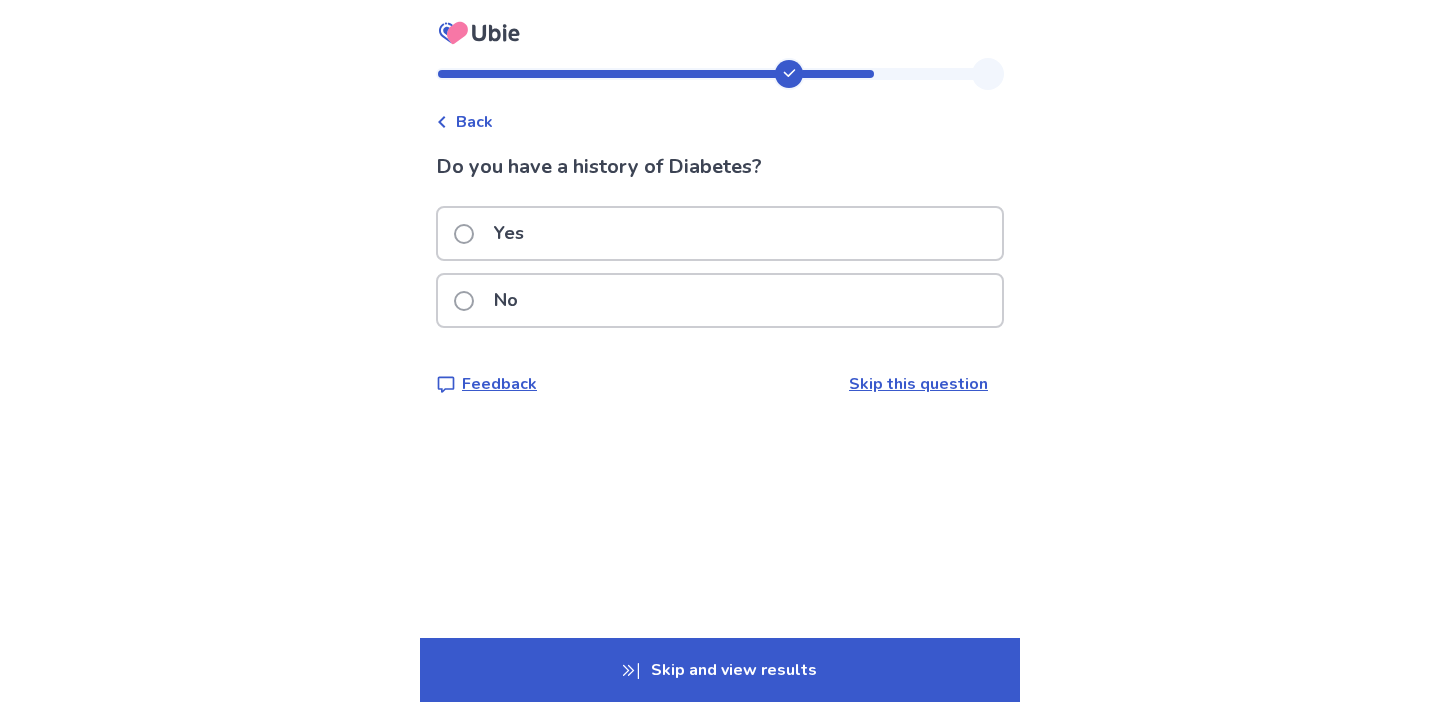 click on "No" at bounding box center [720, 300] 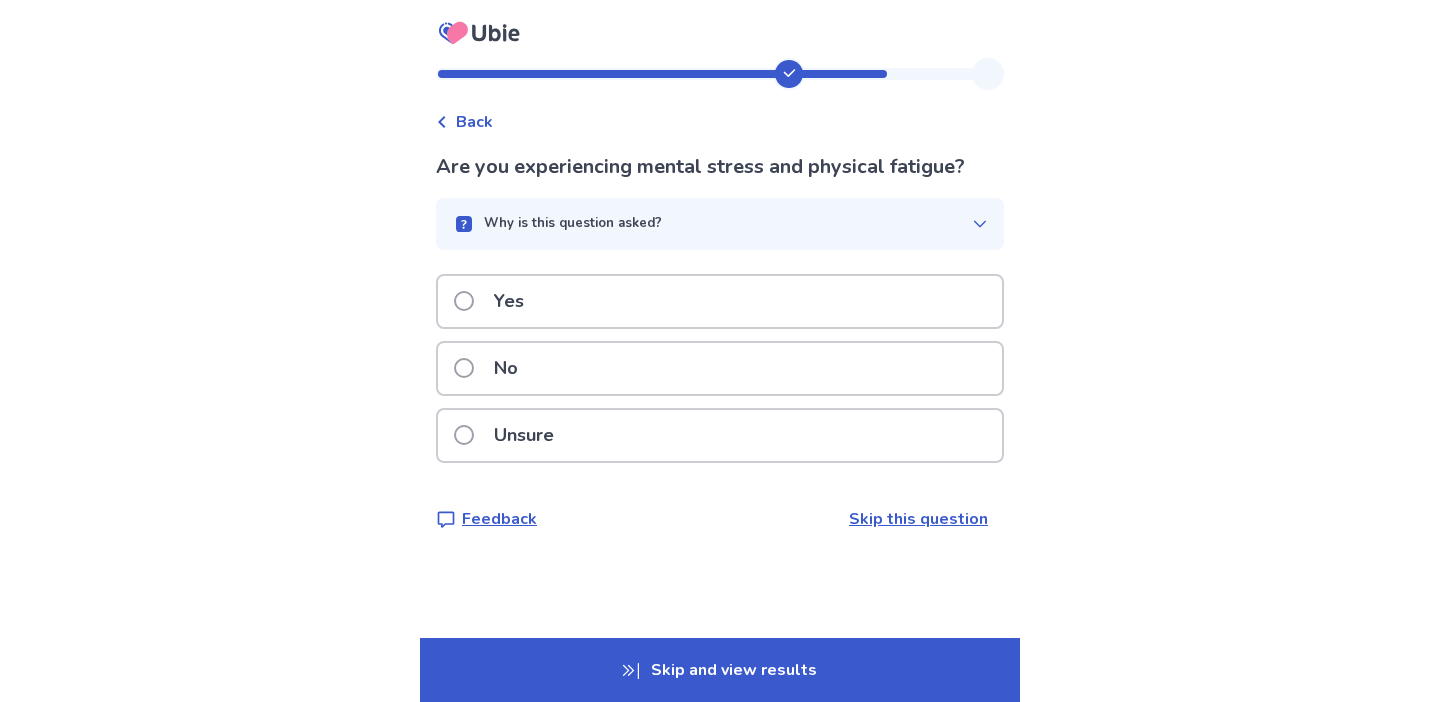 click on "Why is this question asked?" at bounding box center (720, 224) 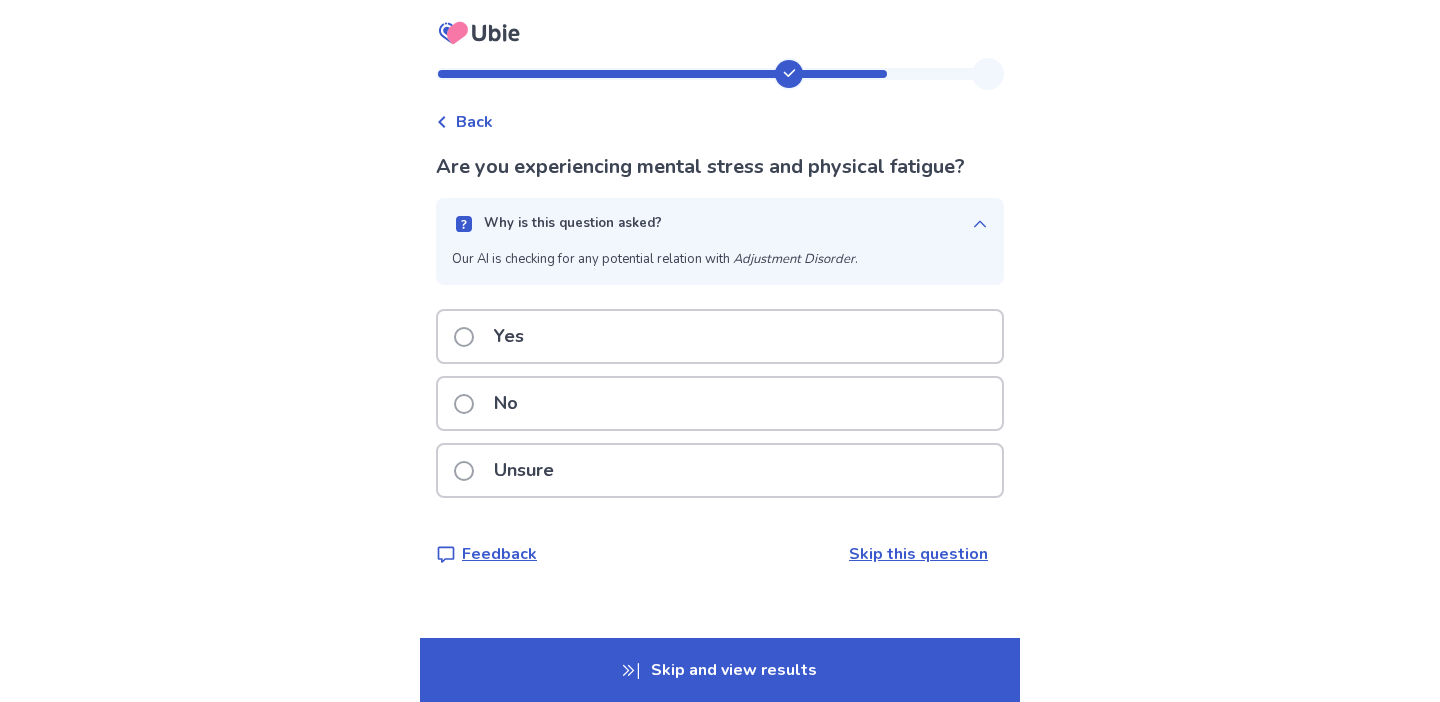 click on "Why is this question asked?" at bounding box center (712, 224) 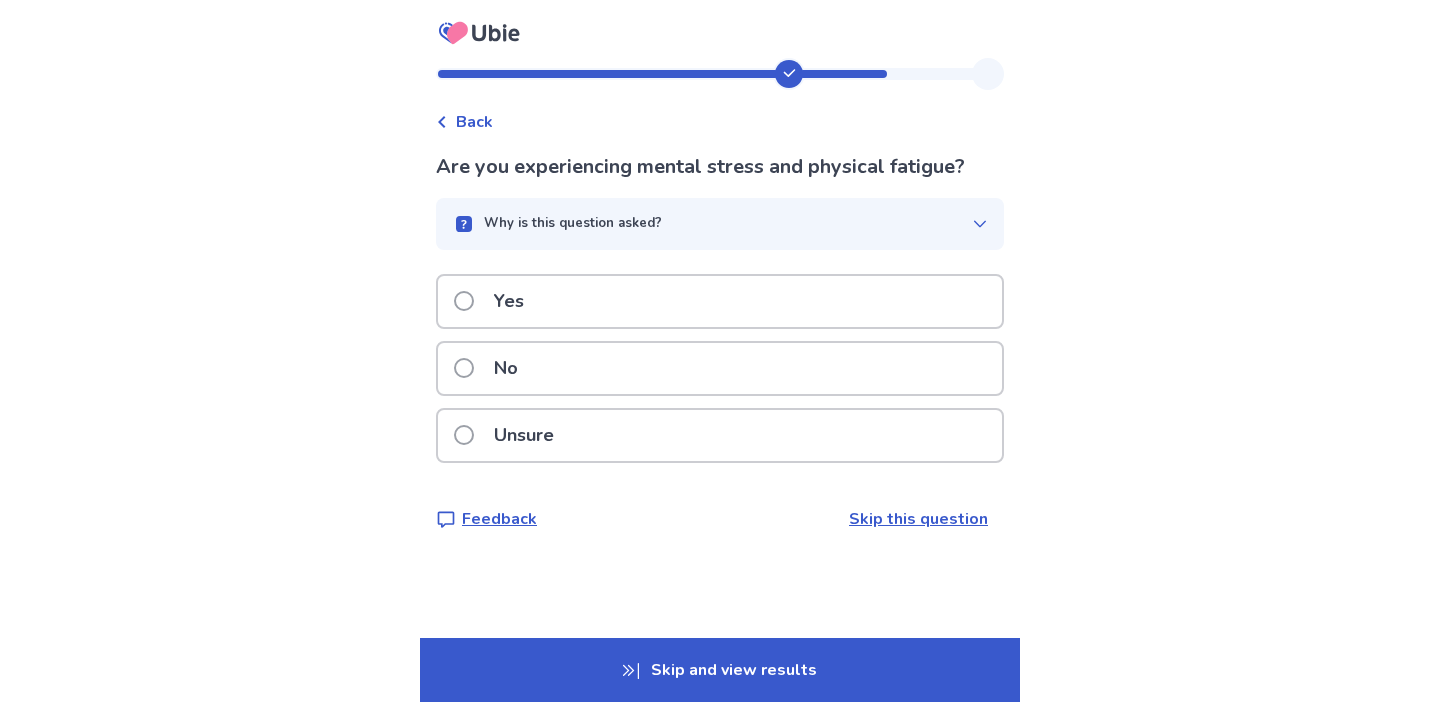 click on "Yes" at bounding box center [720, 301] 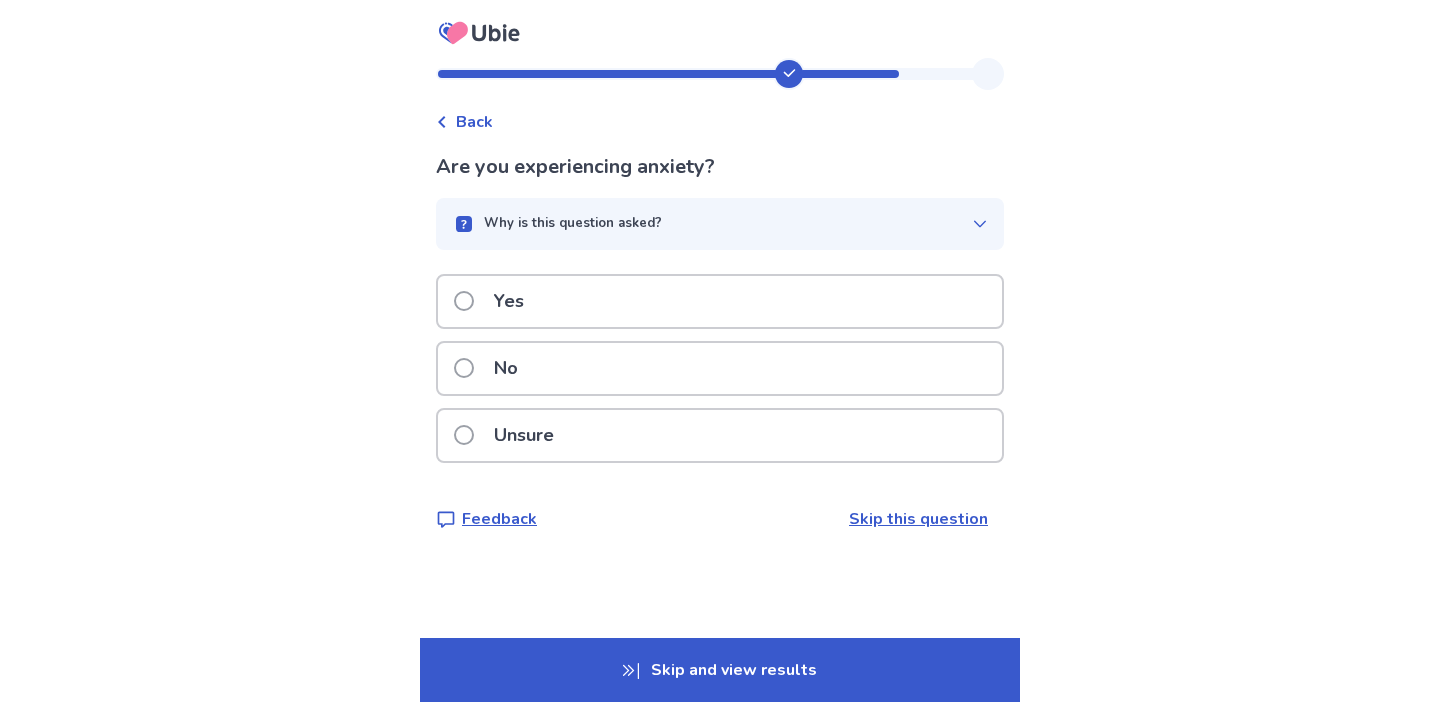 click on "Why is this question asked?" at bounding box center [712, 224] 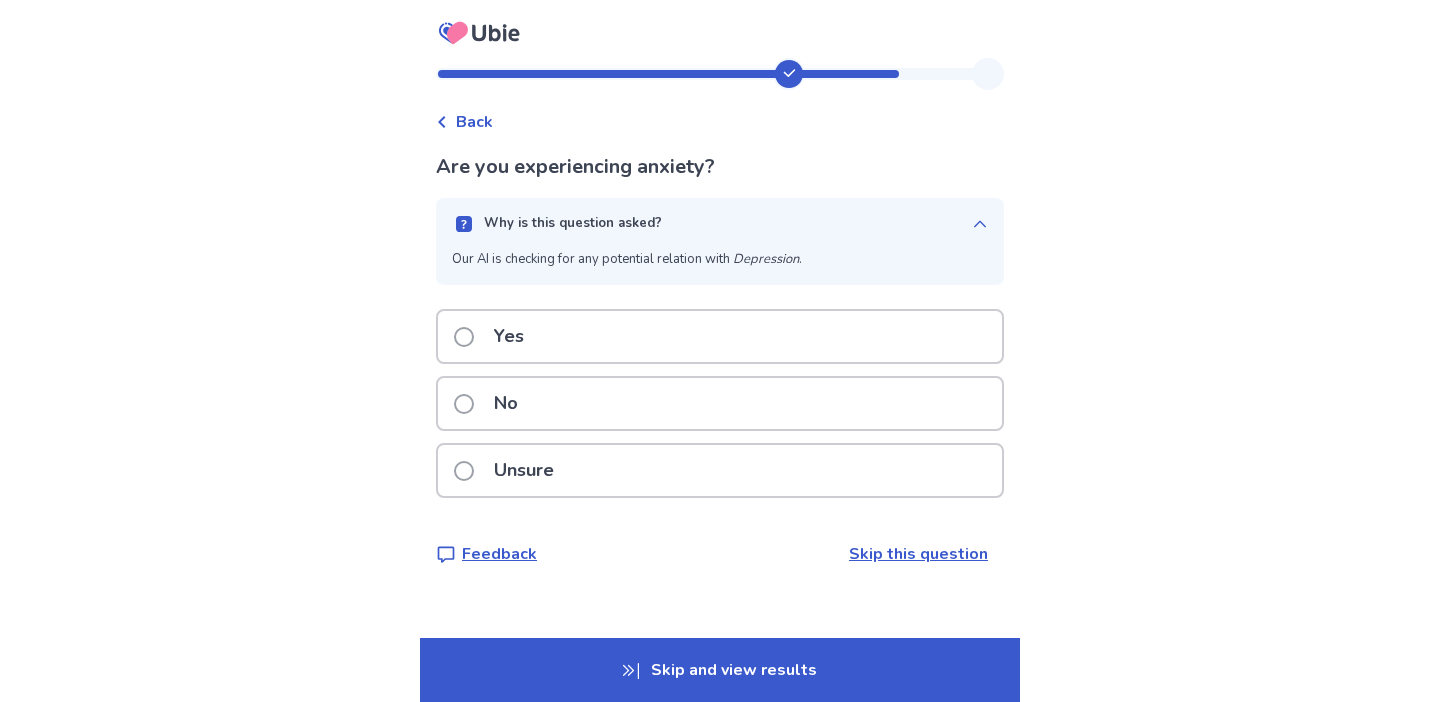 click on "Why is this question asked?" at bounding box center (712, 224) 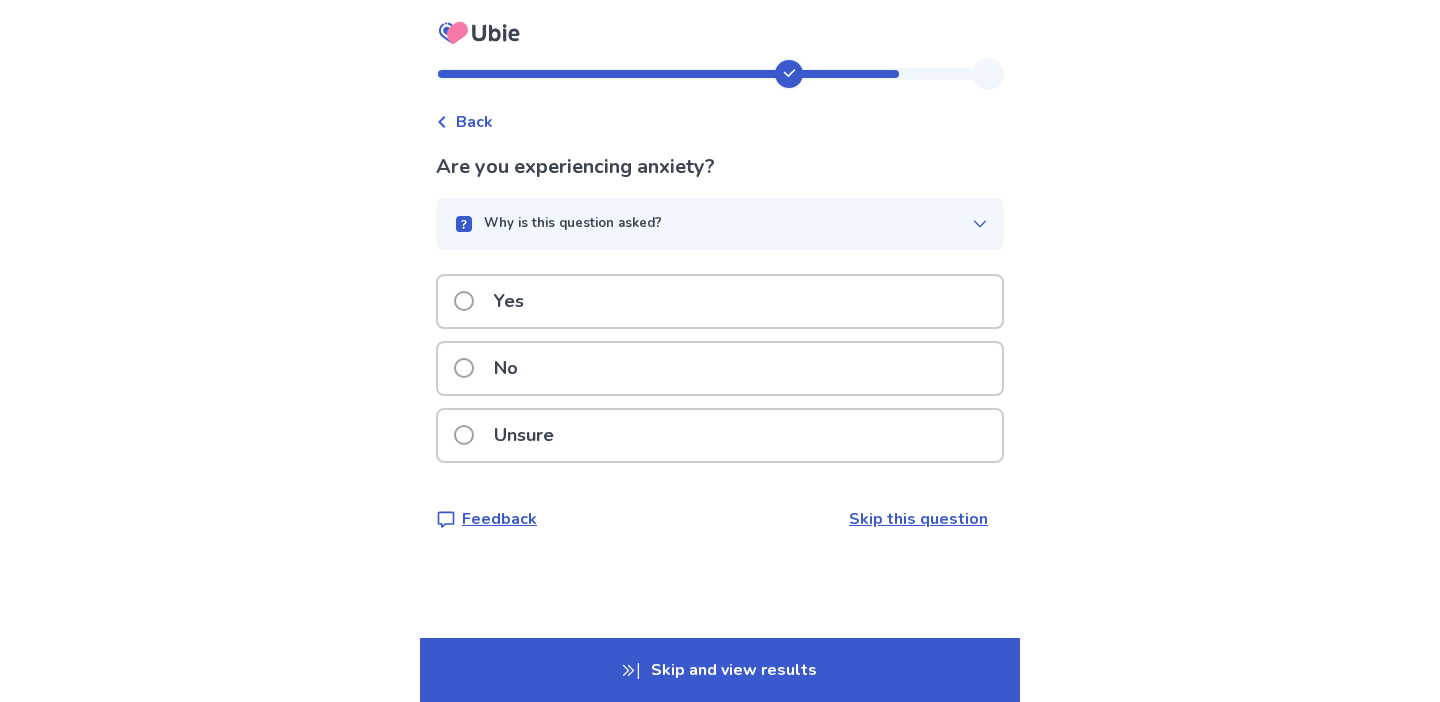 click on "Yes" at bounding box center (720, 301) 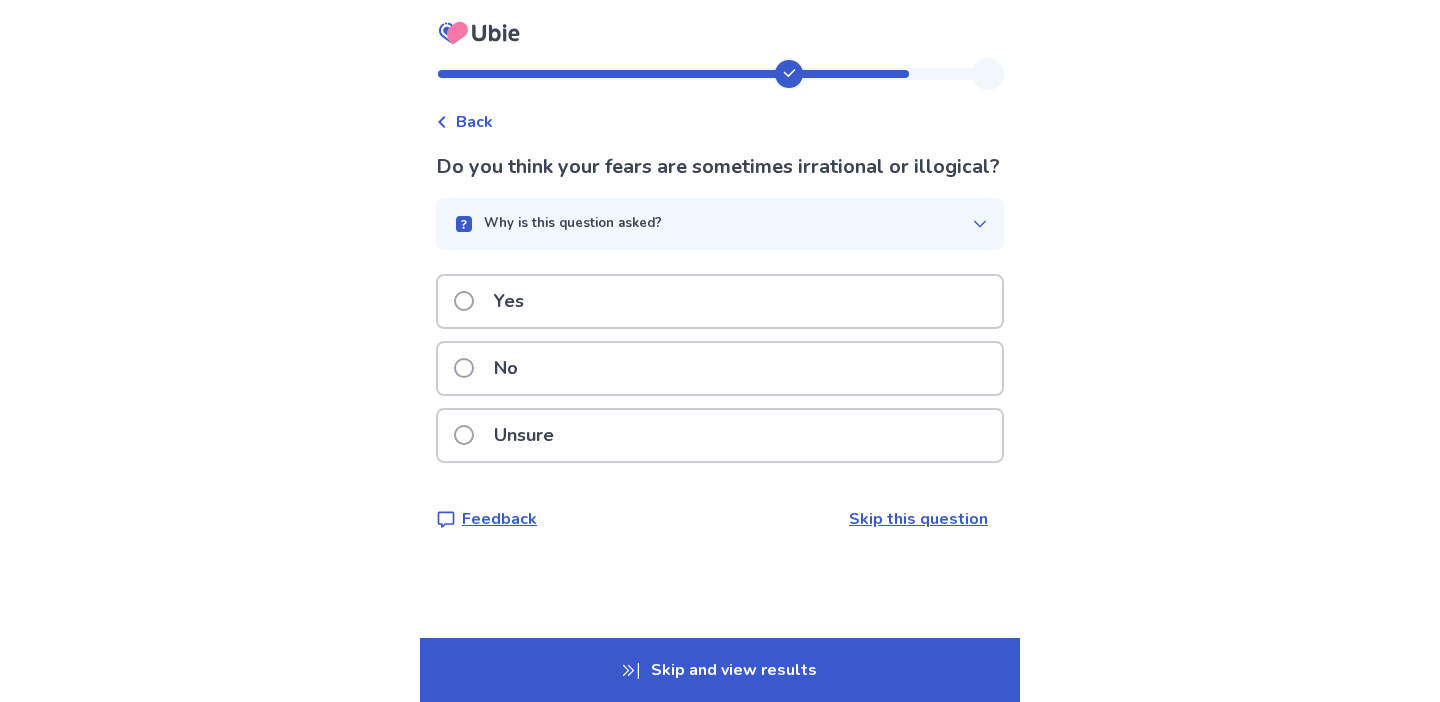 click on "No" at bounding box center [720, 368] 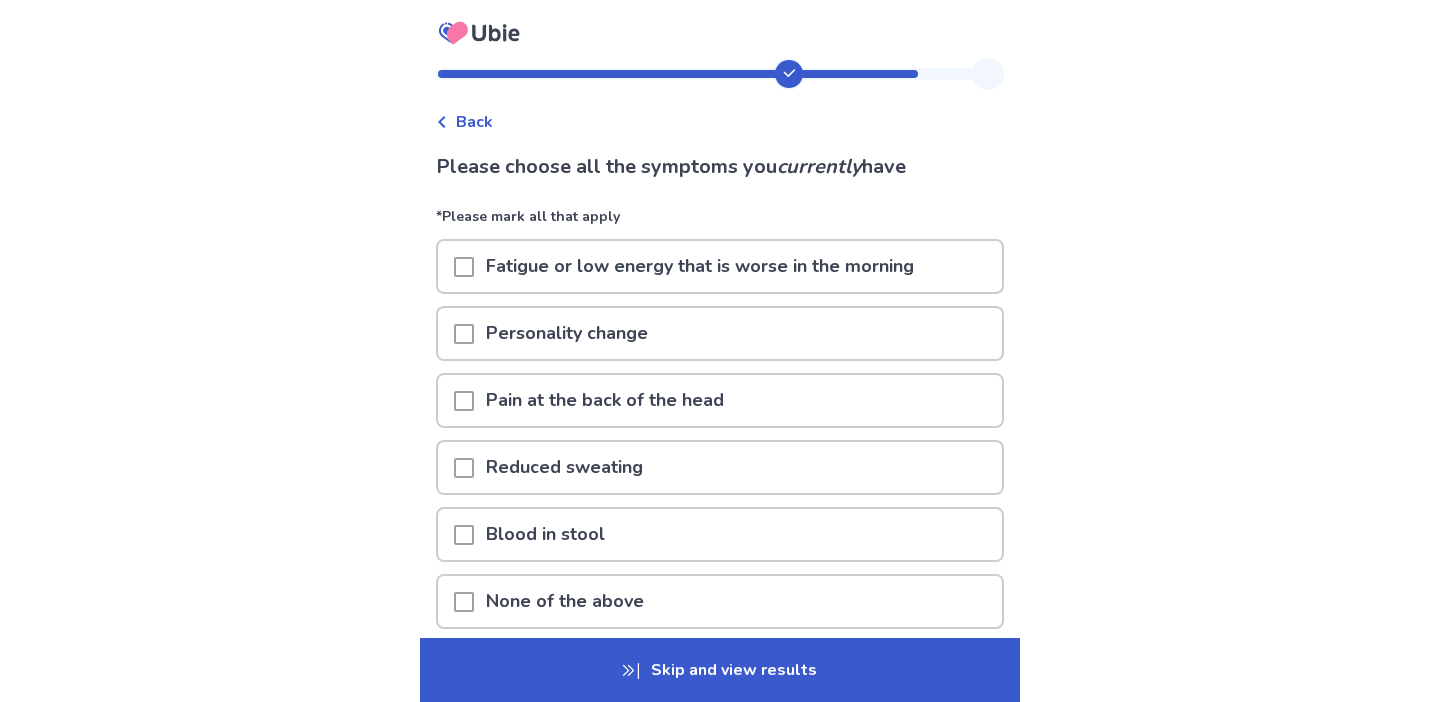 click on "Fatigue or low energy that is worse in the morning" at bounding box center (700, 266) 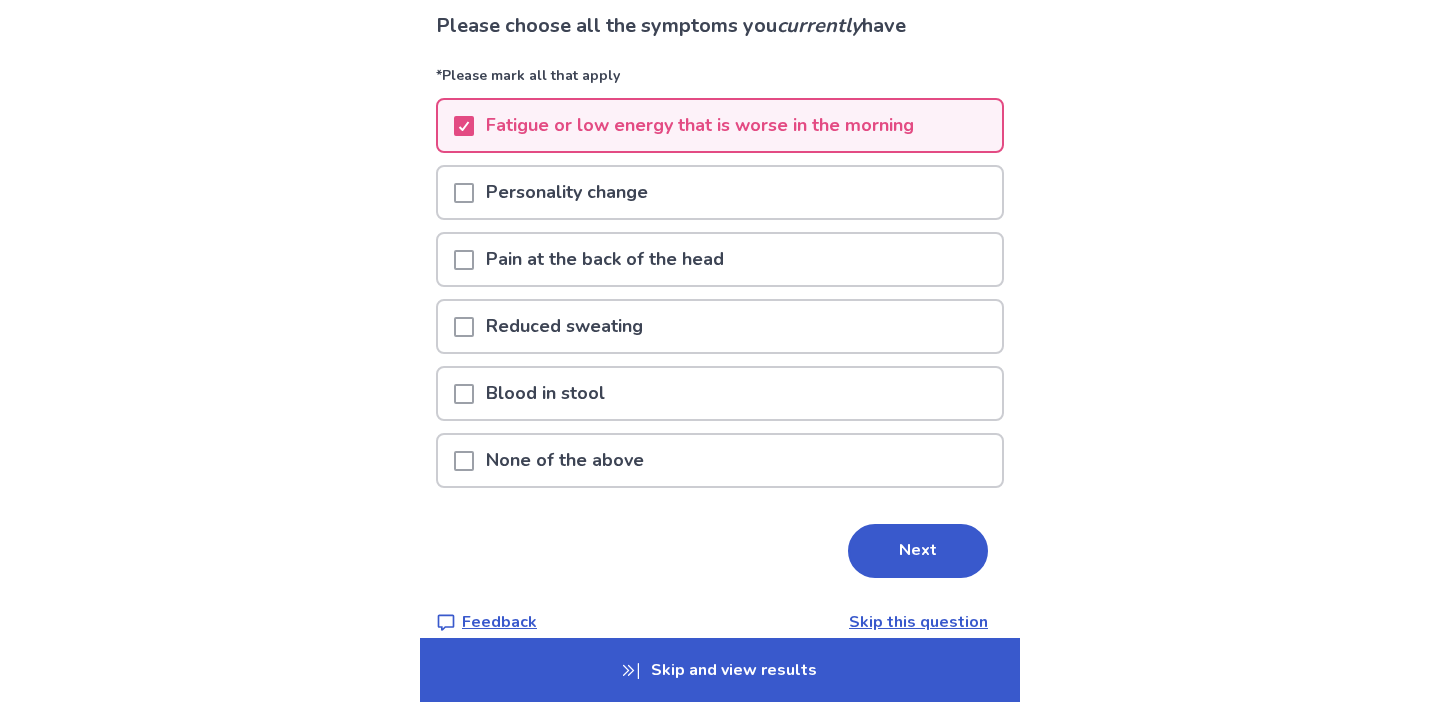scroll, scrollTop: 162, scrollLeft: 0, axis: vertical 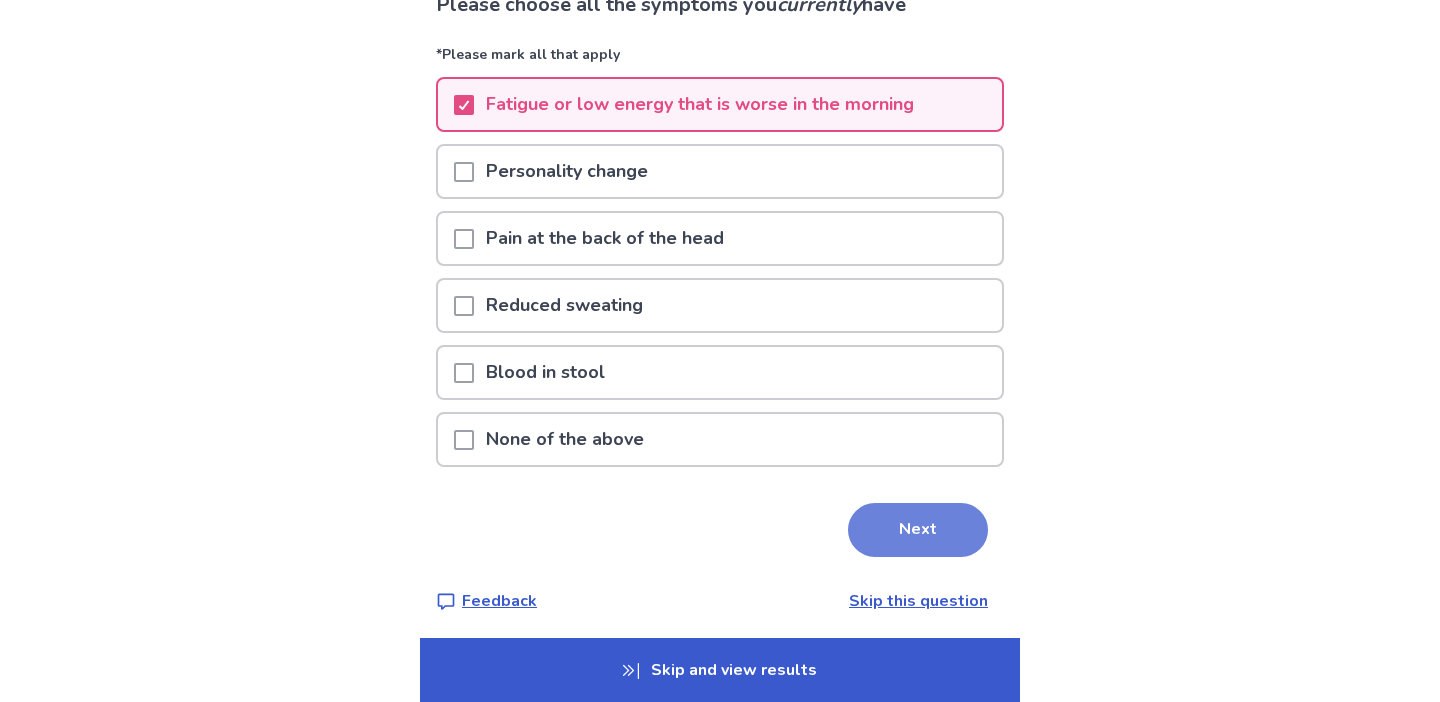 click on "Next" at bounding box center [918, 530] 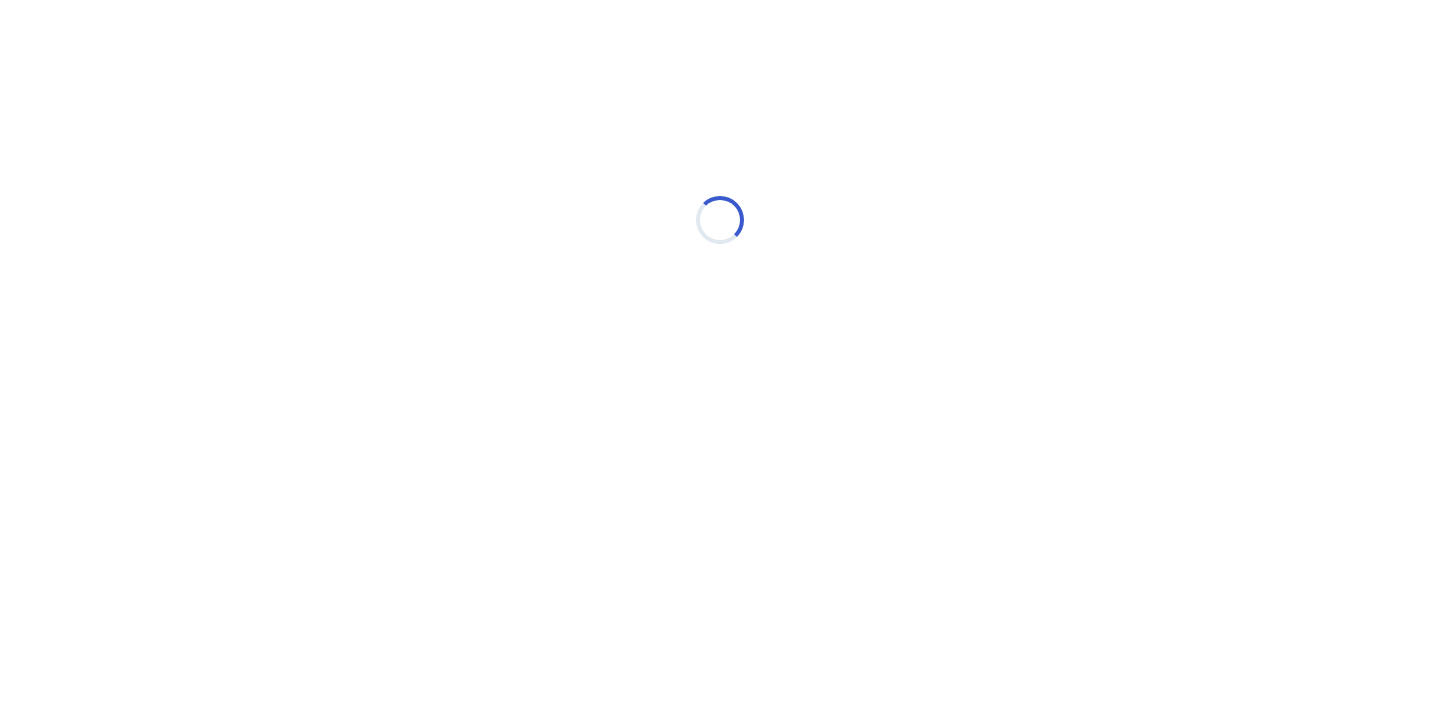 scroll, scrollTop: 0, scrollLeft: 0, axis: both 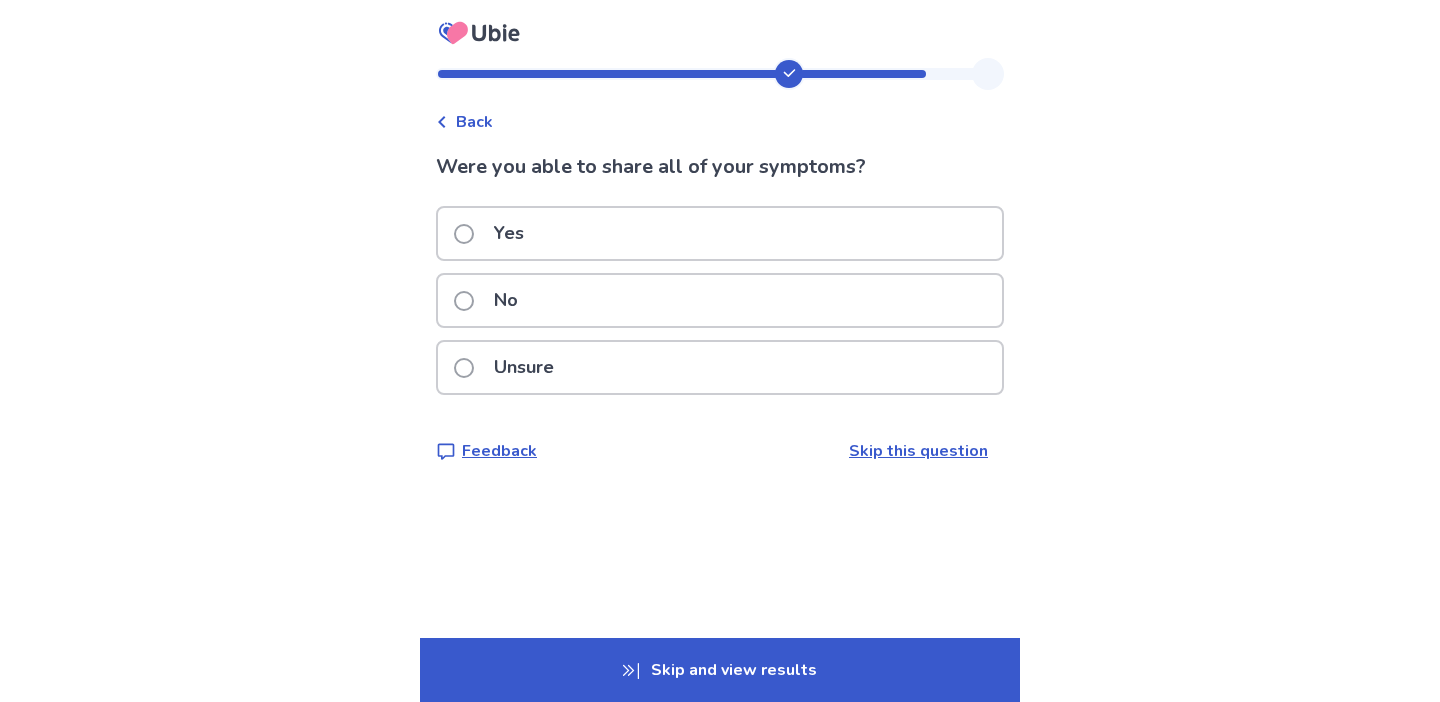 click on "Yes" at bounding box center [720, 233] 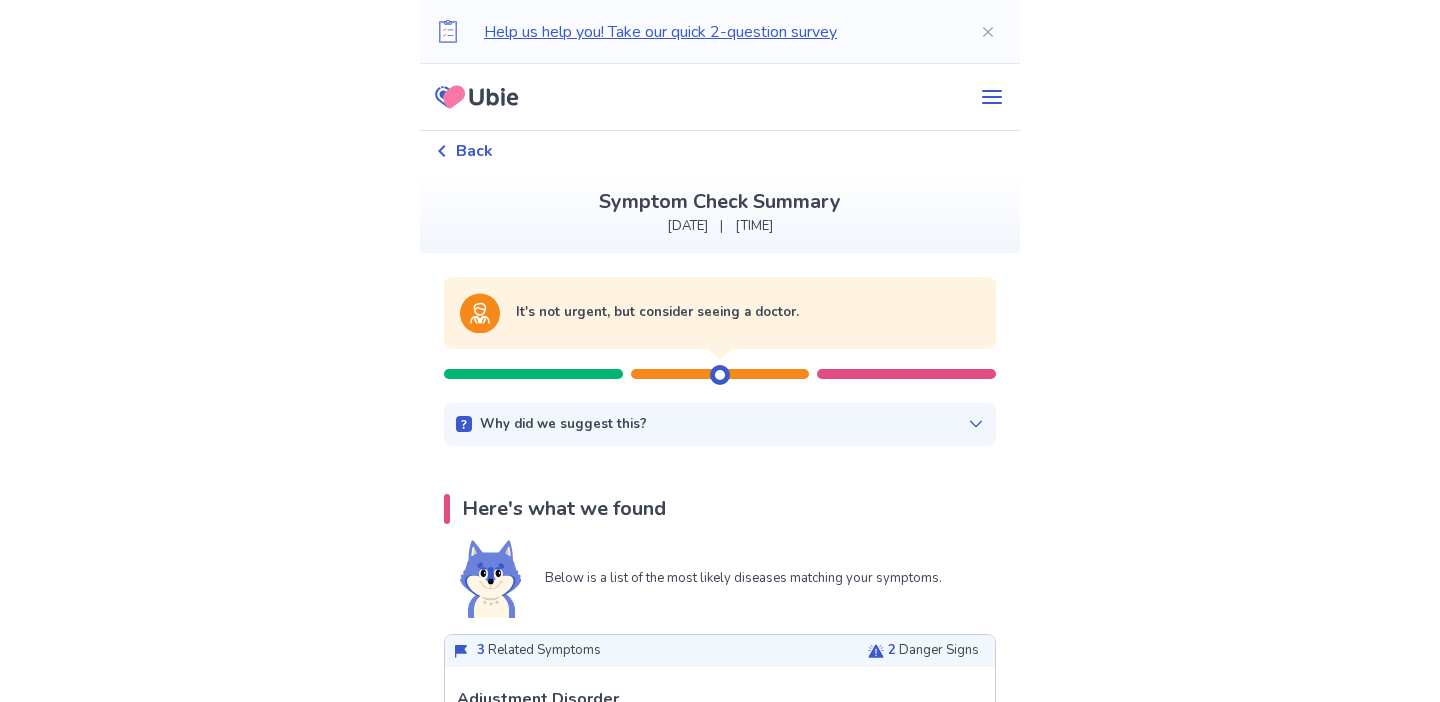 scroll, scrollTop: 0, scrollLeft: 0, axis: both 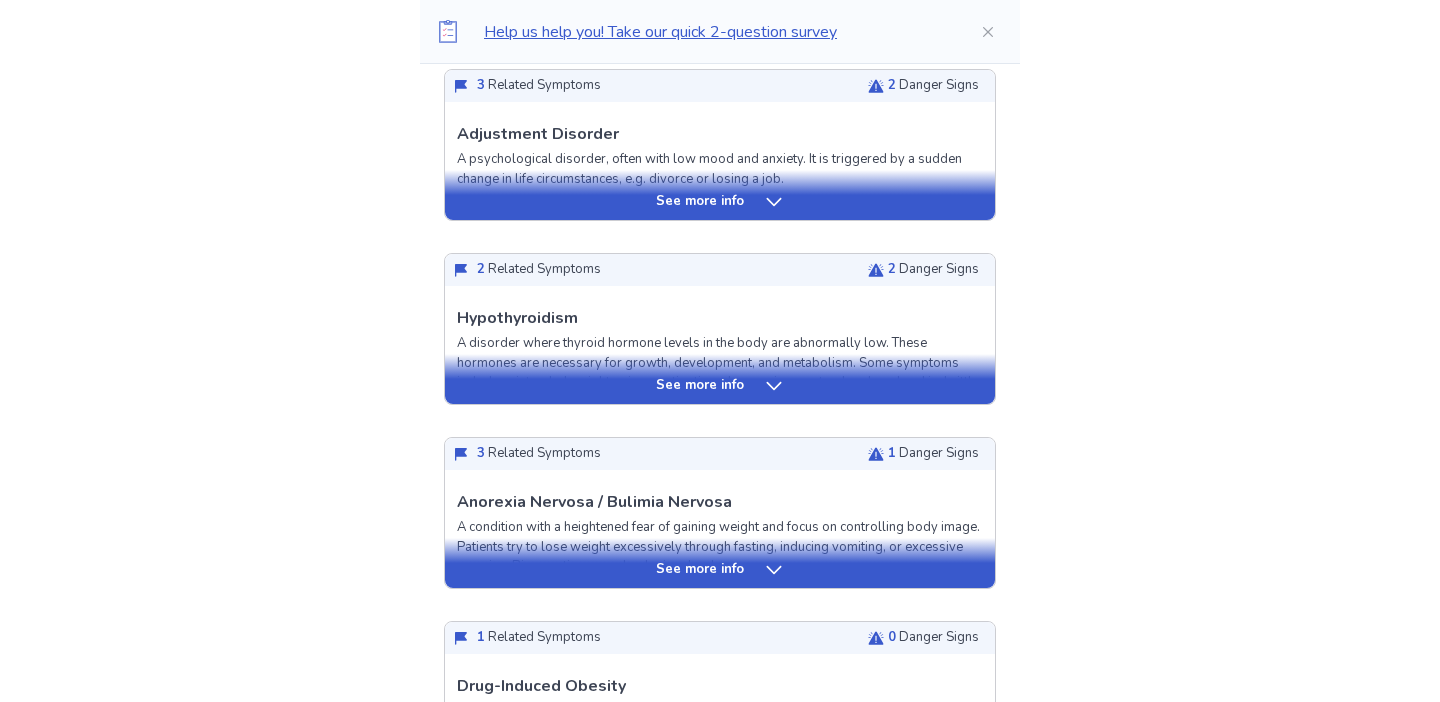 click on "See more info" at bounding box center [720, 386] 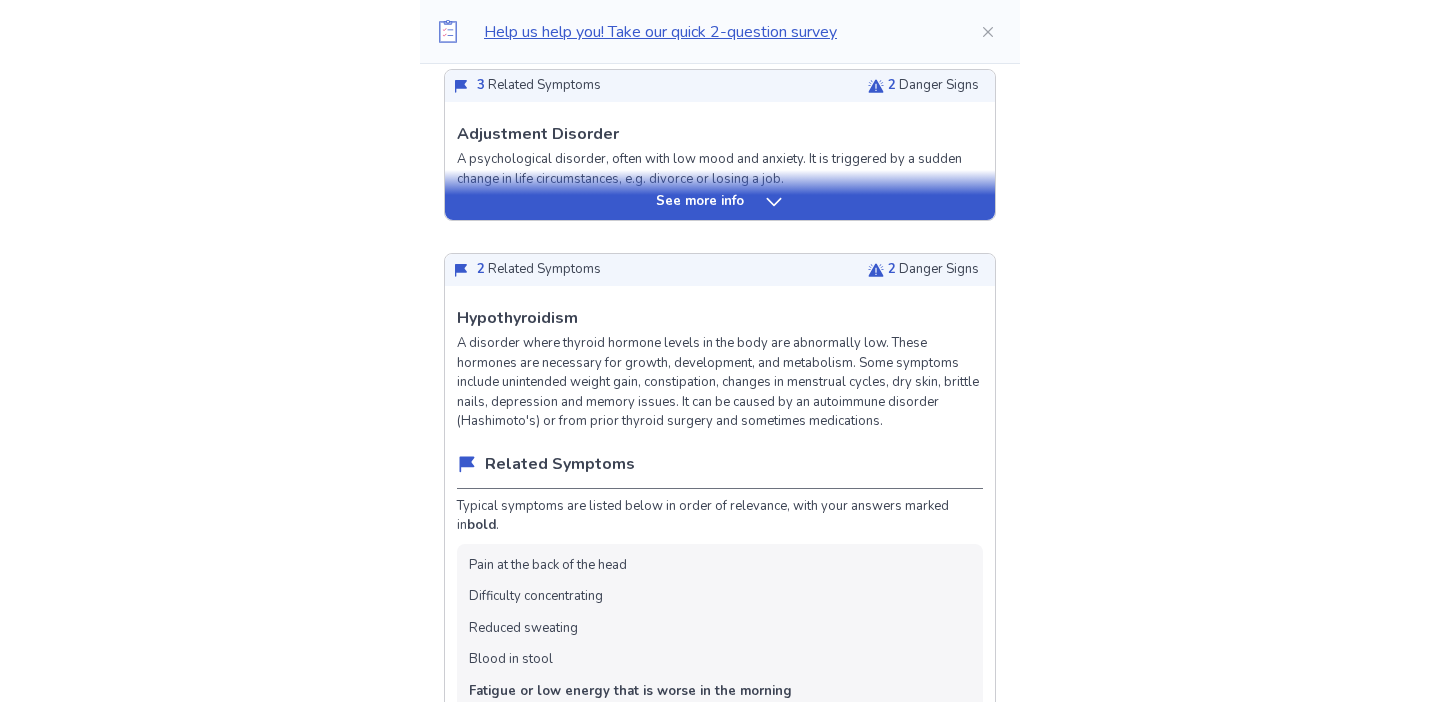 click on "See more info" at bounding box center (700, 202) 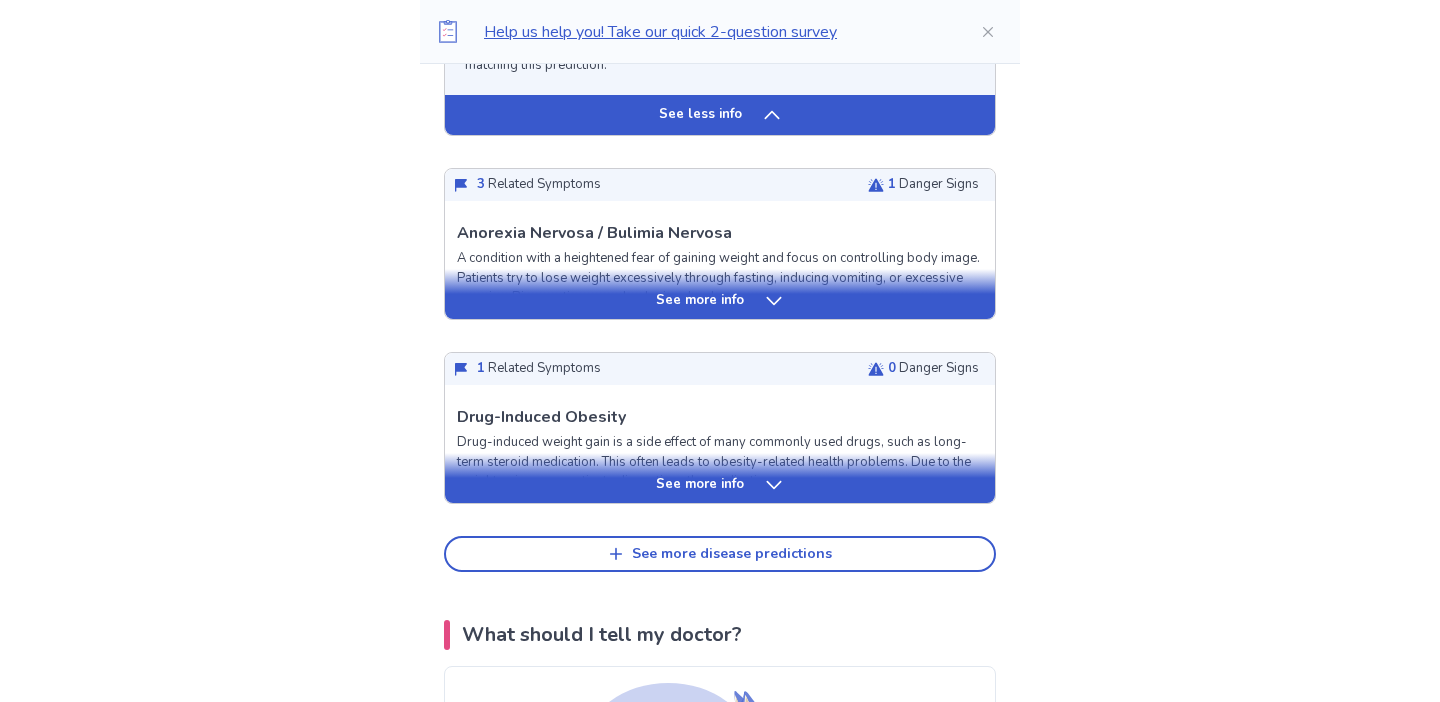scroll, scrollTop: 3929, scrollLeft: 0, axis: vertical 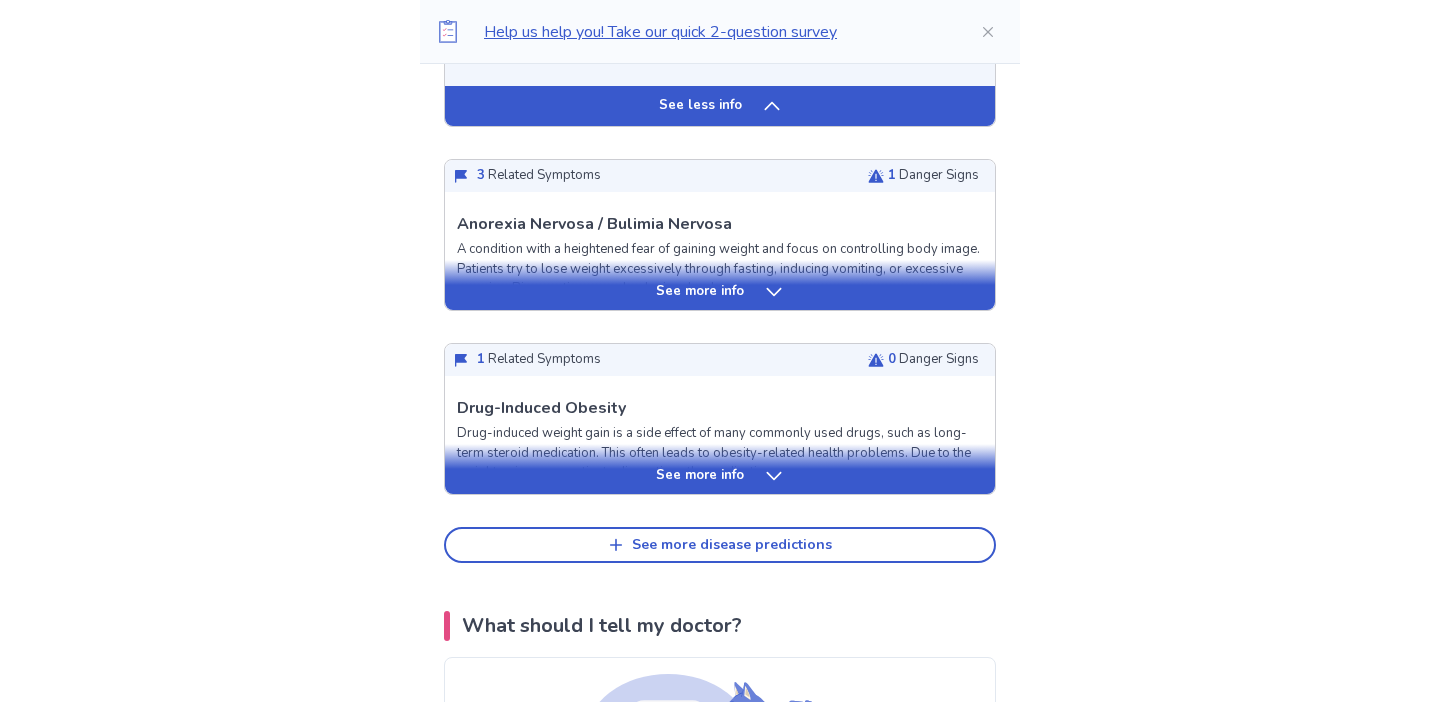 click on "See more info" at bounding box center (720, 476) 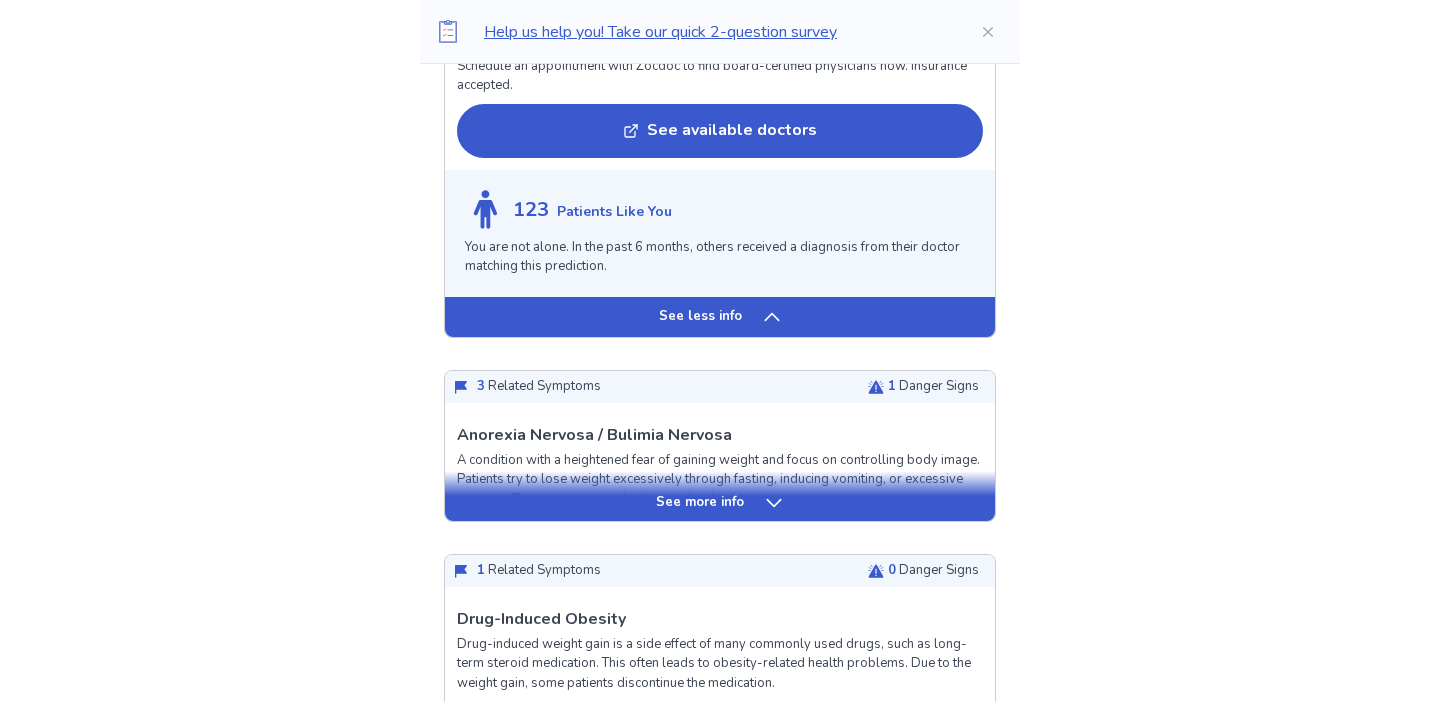 scroll, scrollTop: 3638, scrollLeft: 0, axis: vertical 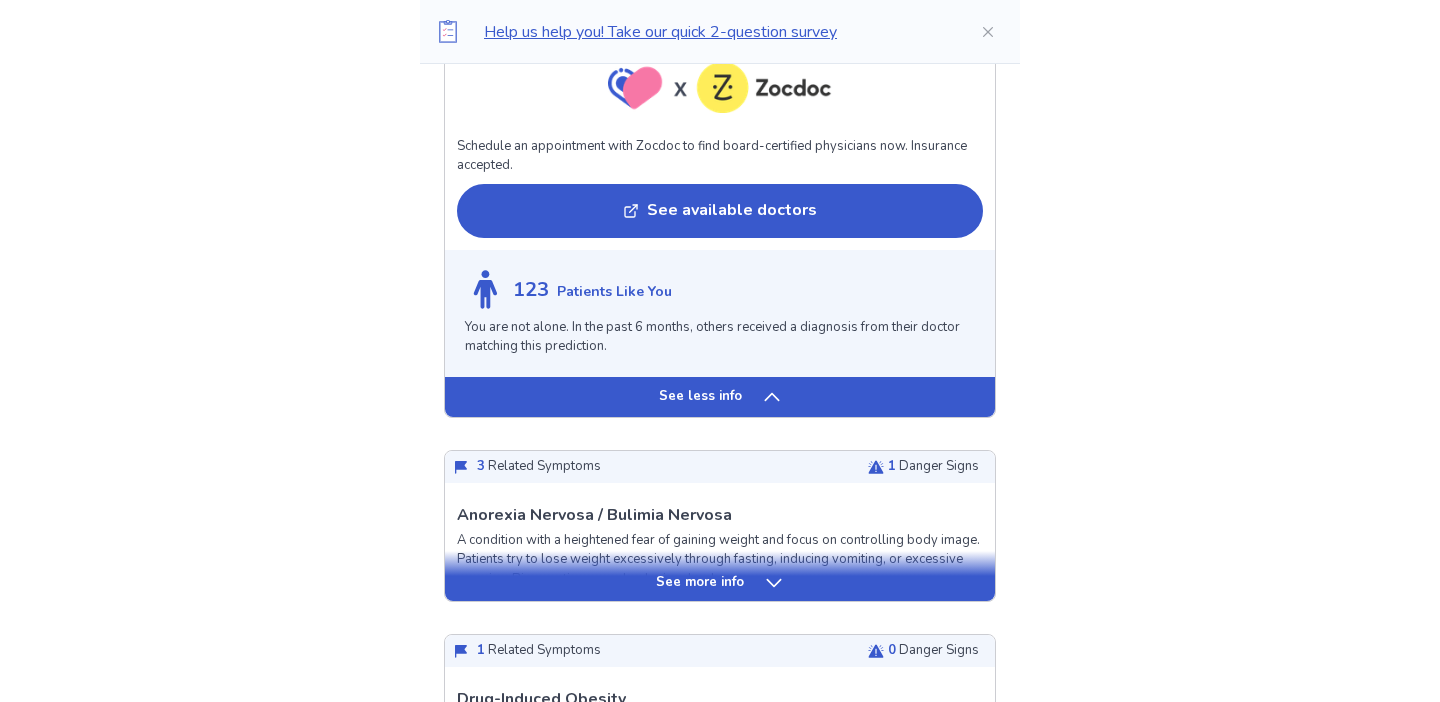click on "See more info" at bounding box center [720, 583] 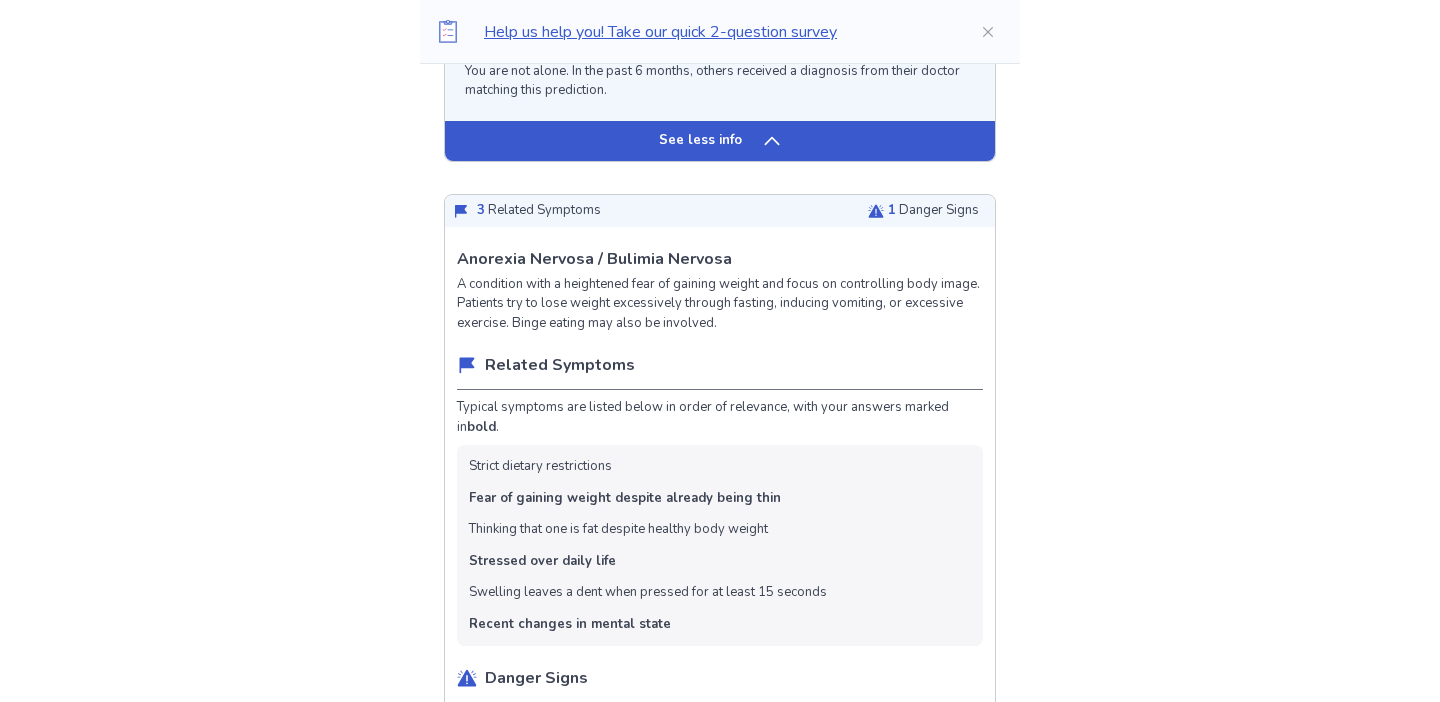 scroll, scrollTop: 3870, scrollLeft: 0, axis: vertical 